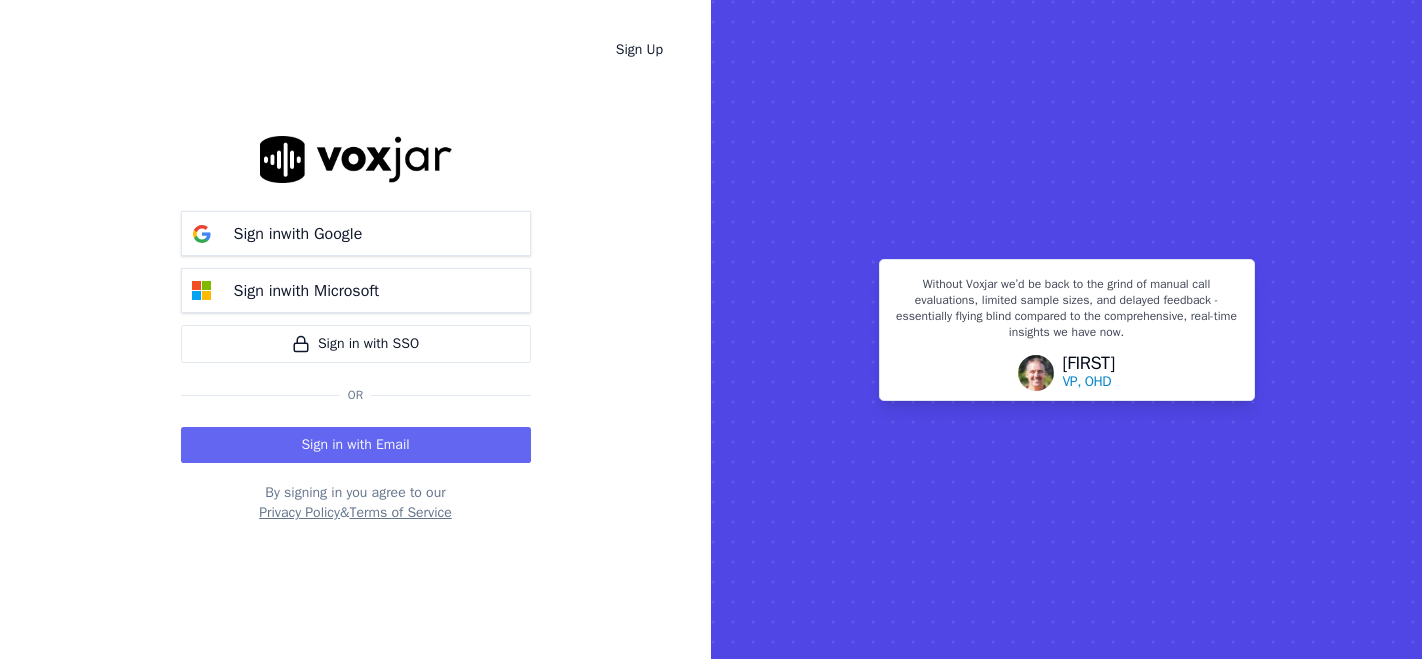 scroll, scrollTop: 0, scrollLeft: 0, axis: both 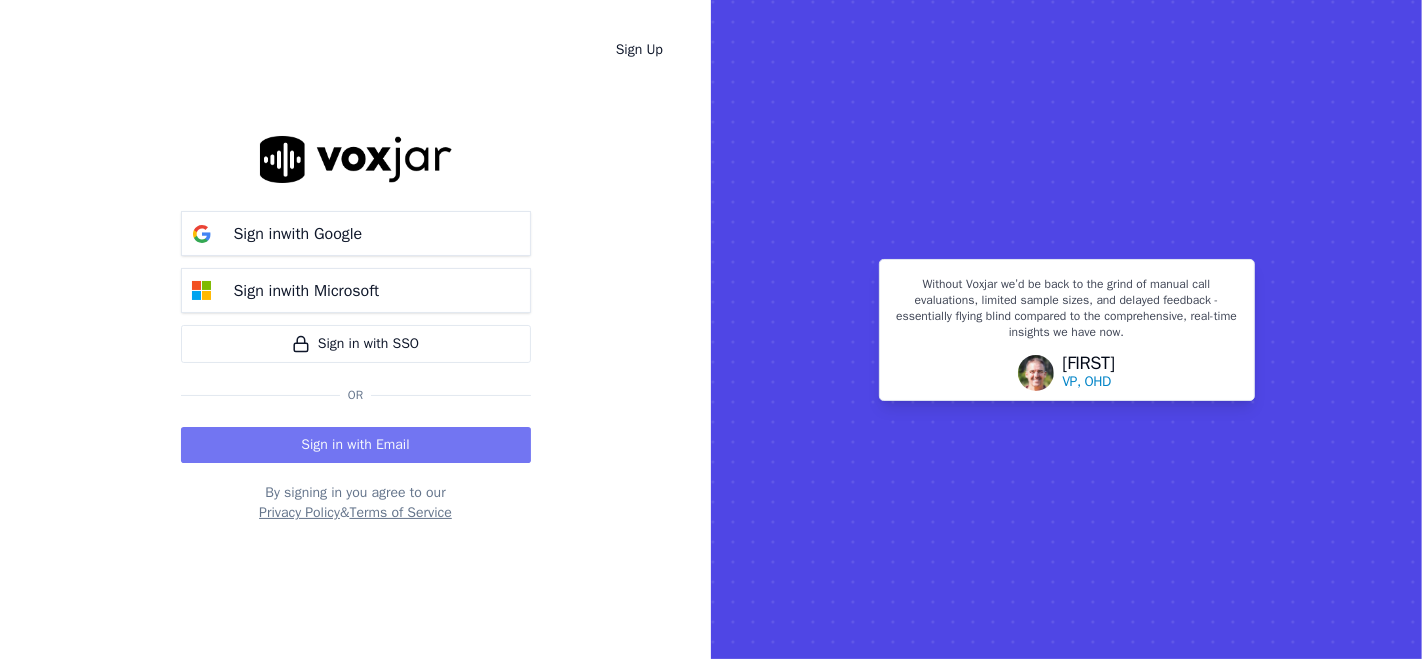 click on "Sign in with Email" at bounding box center [356, 445] 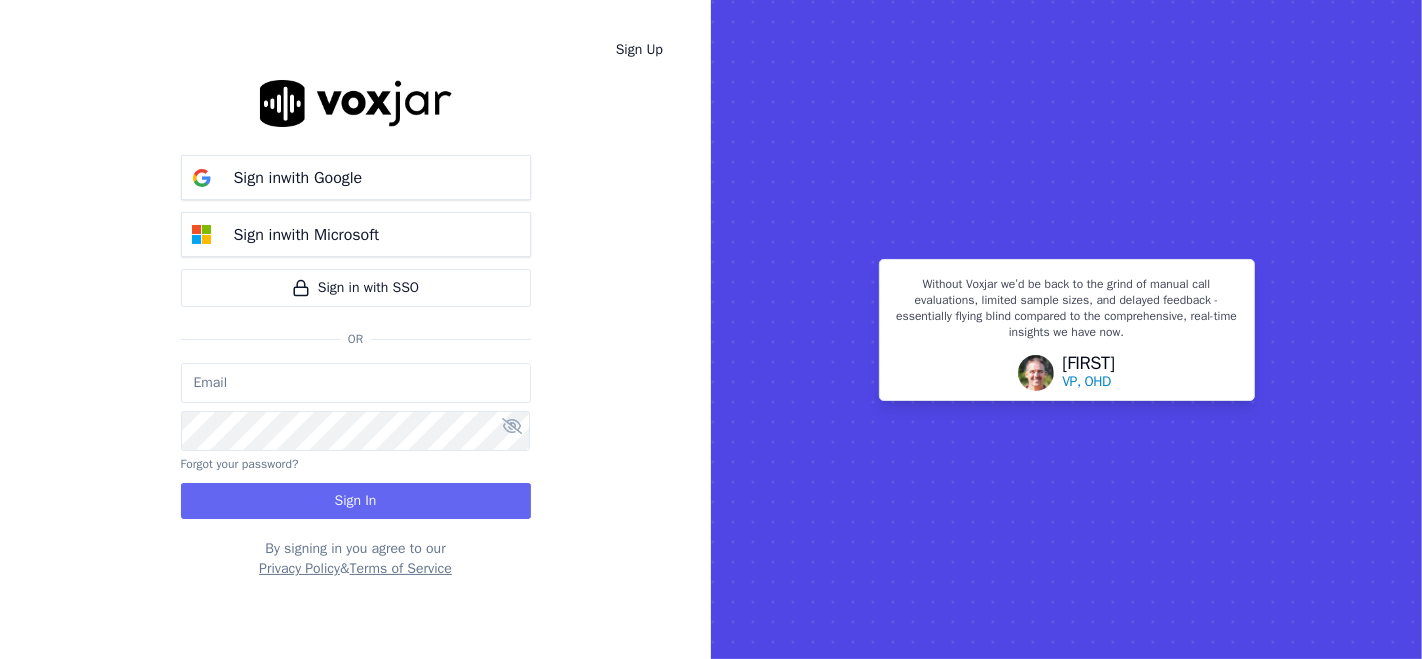 type on "alejandro.ayala-new.baq@nwfg.net" 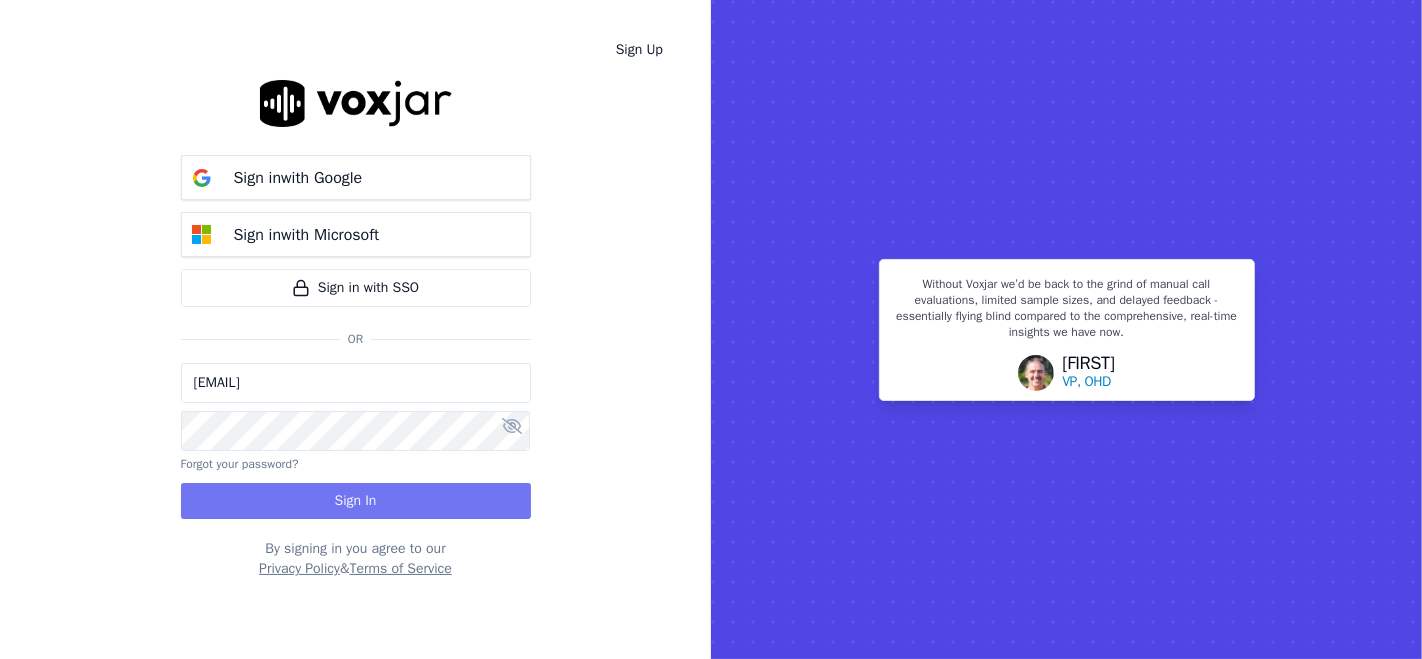 click on "Sign In" at bounding box center [356, 501] 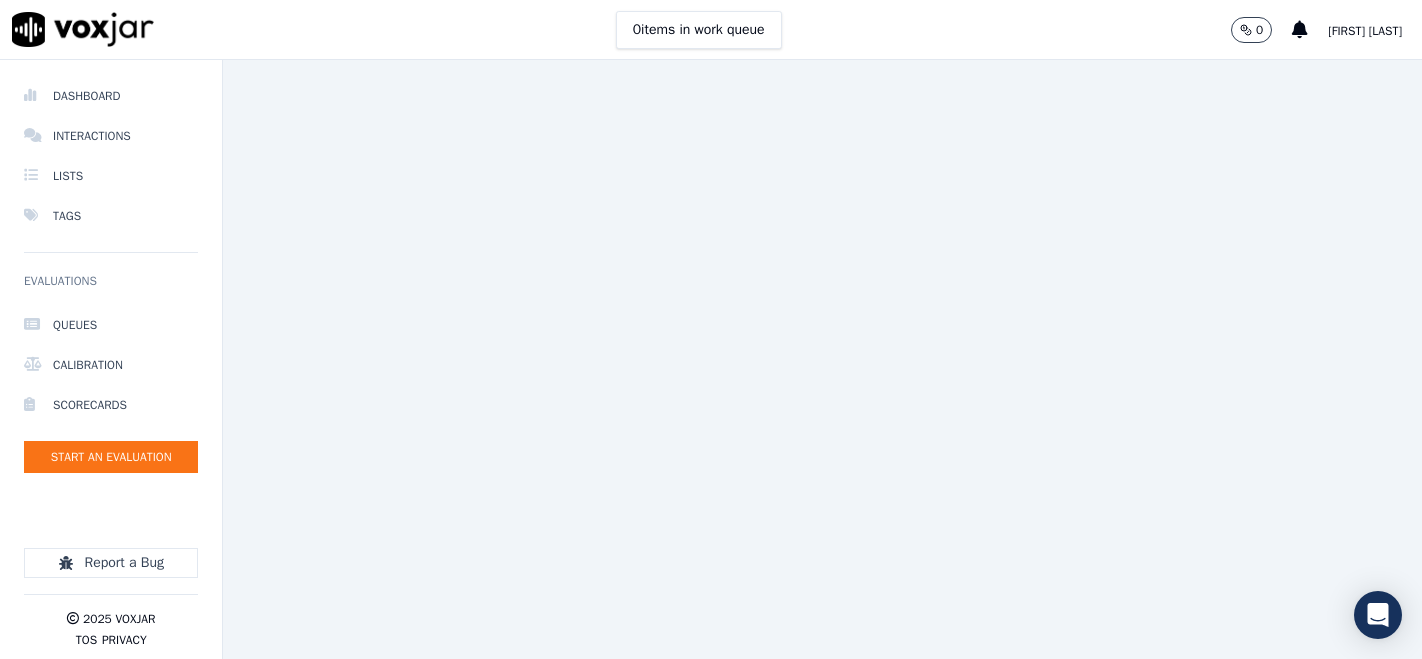 scroll, scrollTop: 0, scrollLeft: 0, axis: both 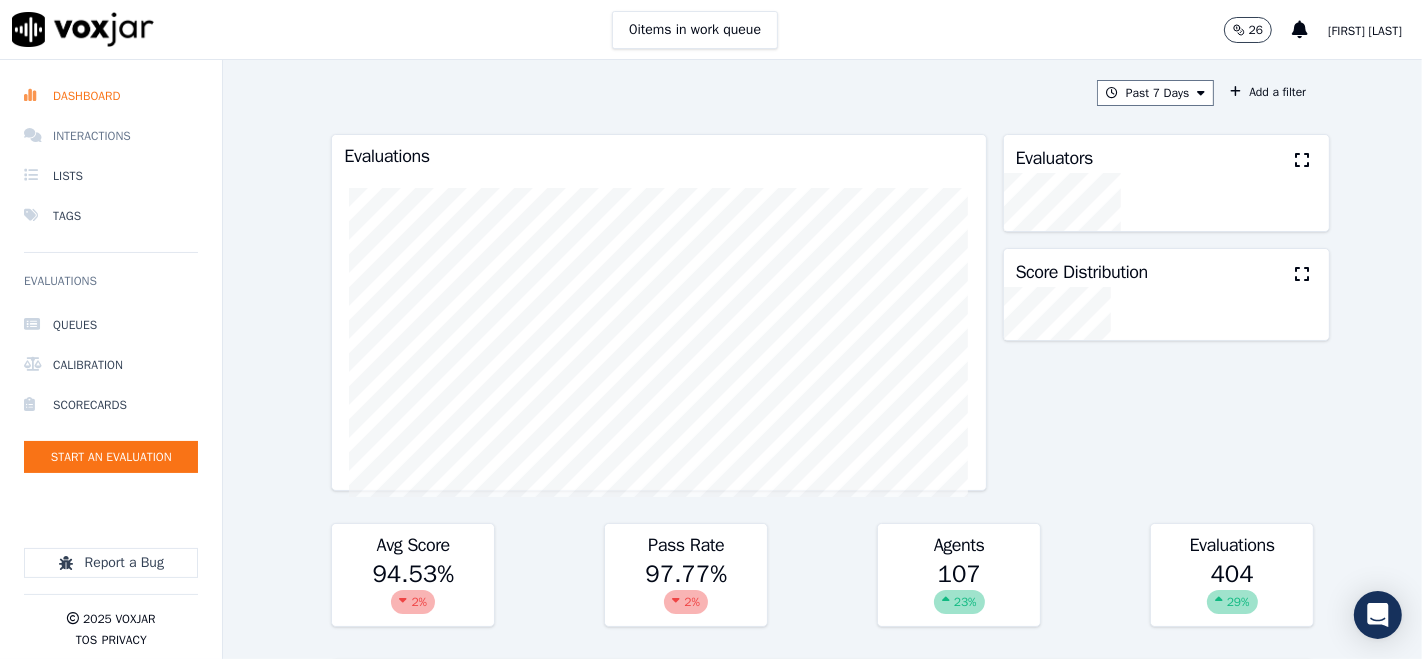 click on "Interactions" at bounding box center [111, 136] 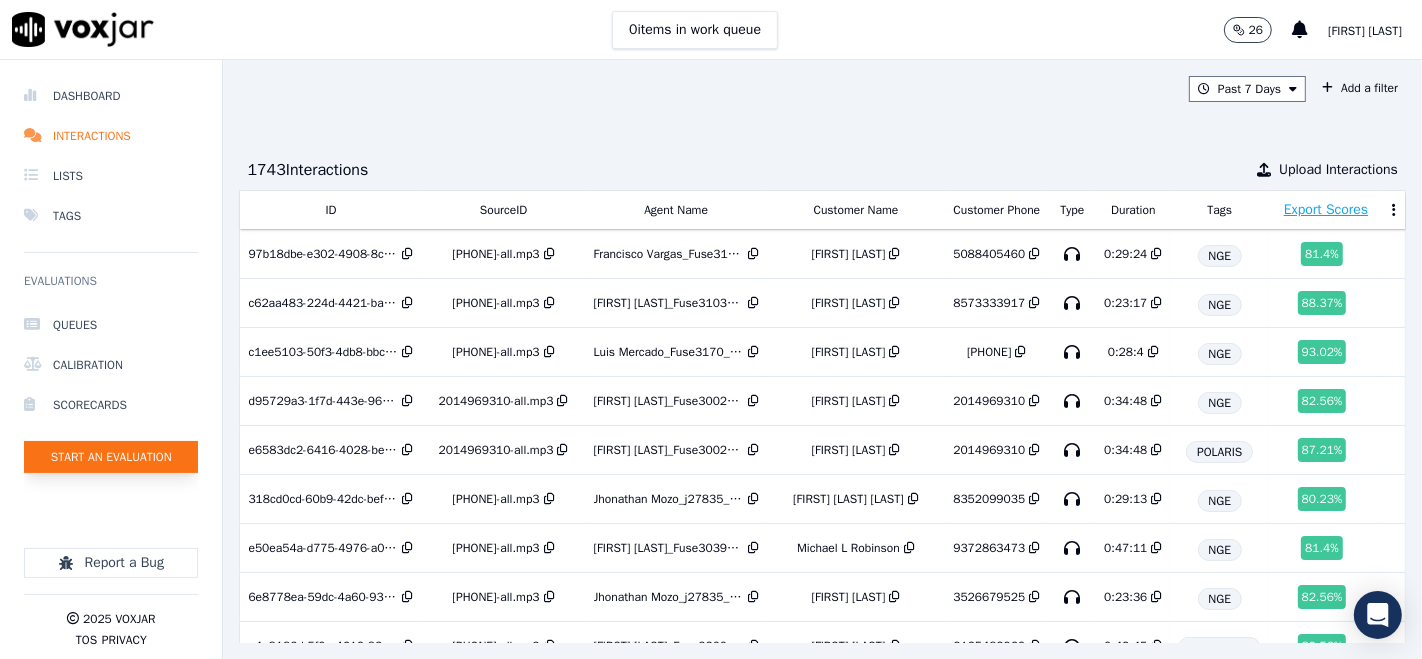 click on "Start an Evaluation" 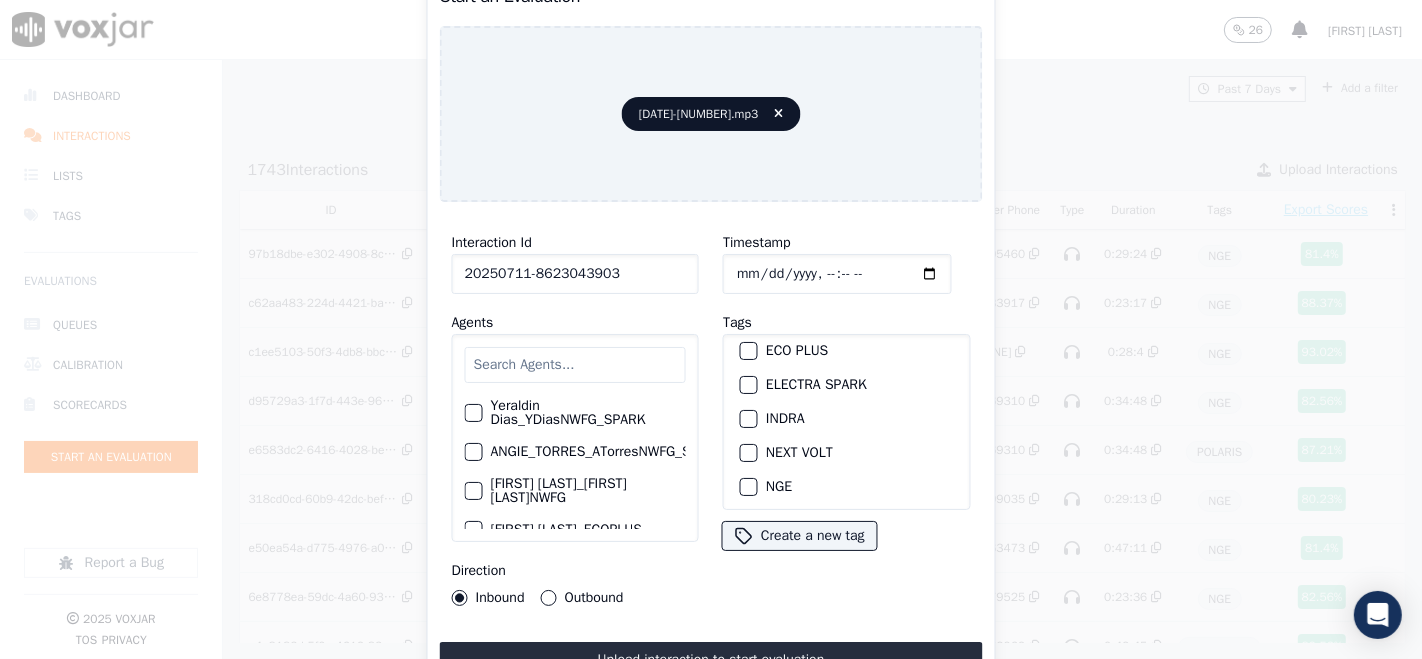 scroll, scrollTop: 111, scrollLeft: 0, axis: vertical 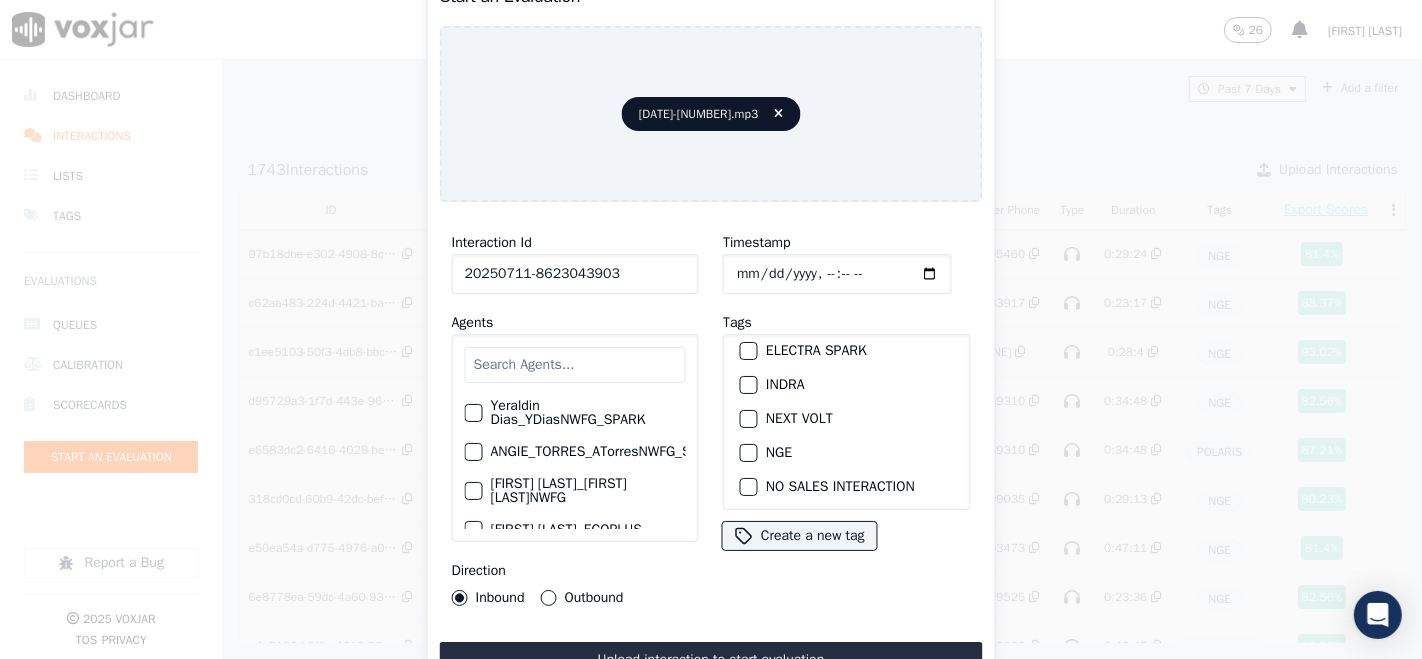 type on "20250711-8623043903" 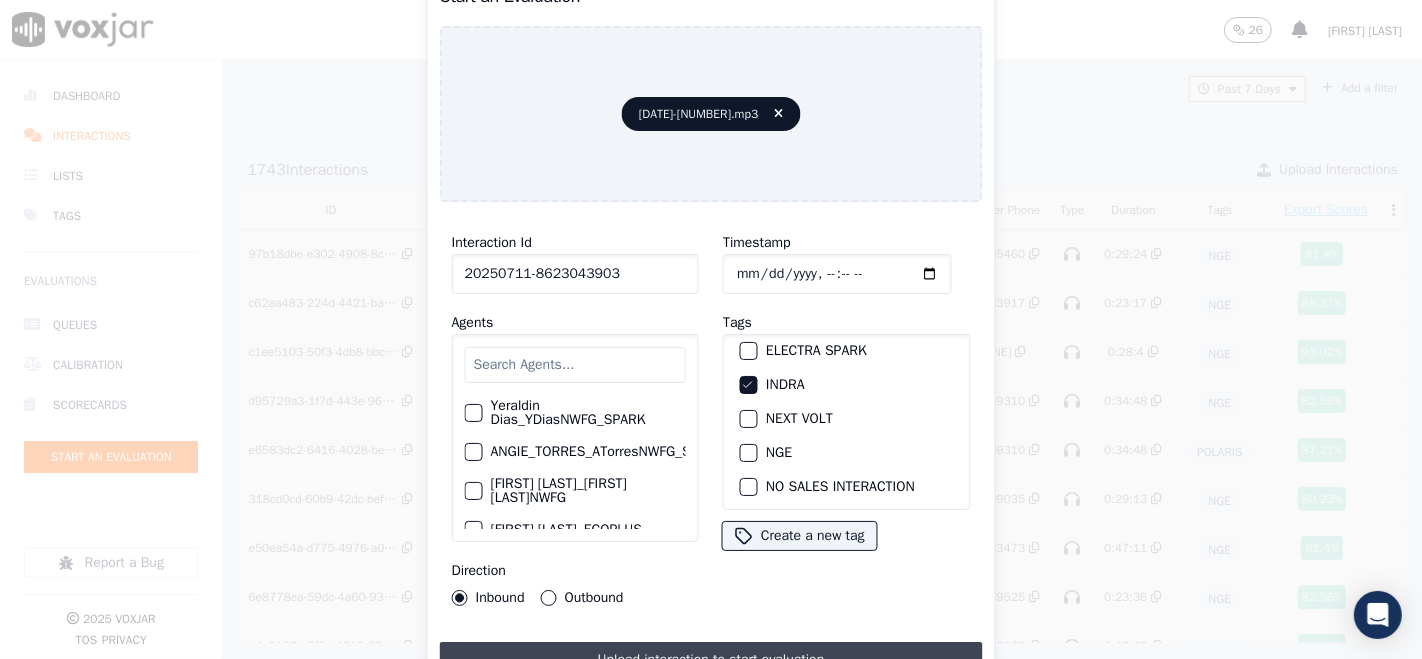 click on "Upload interaction to start evaluation" at bounding box center (711, 660) 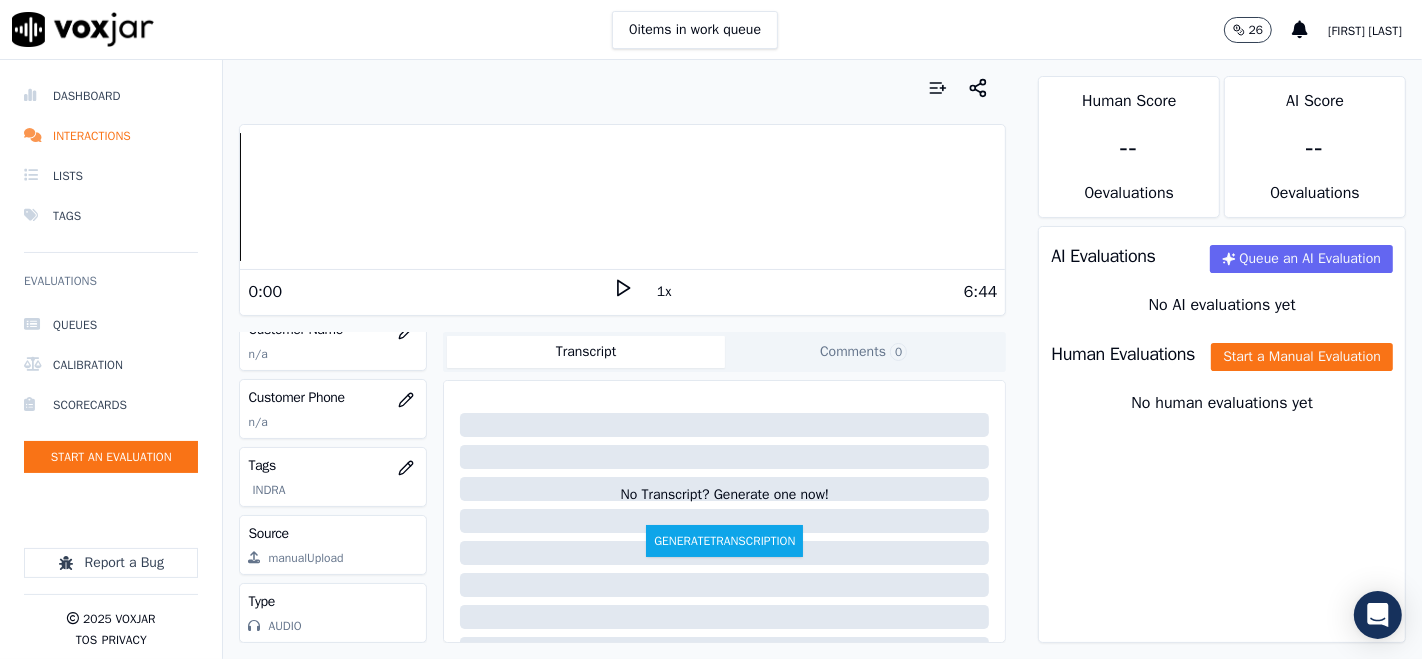 scroll, scrollTop: 0, scrollLeft: 0, axis: both 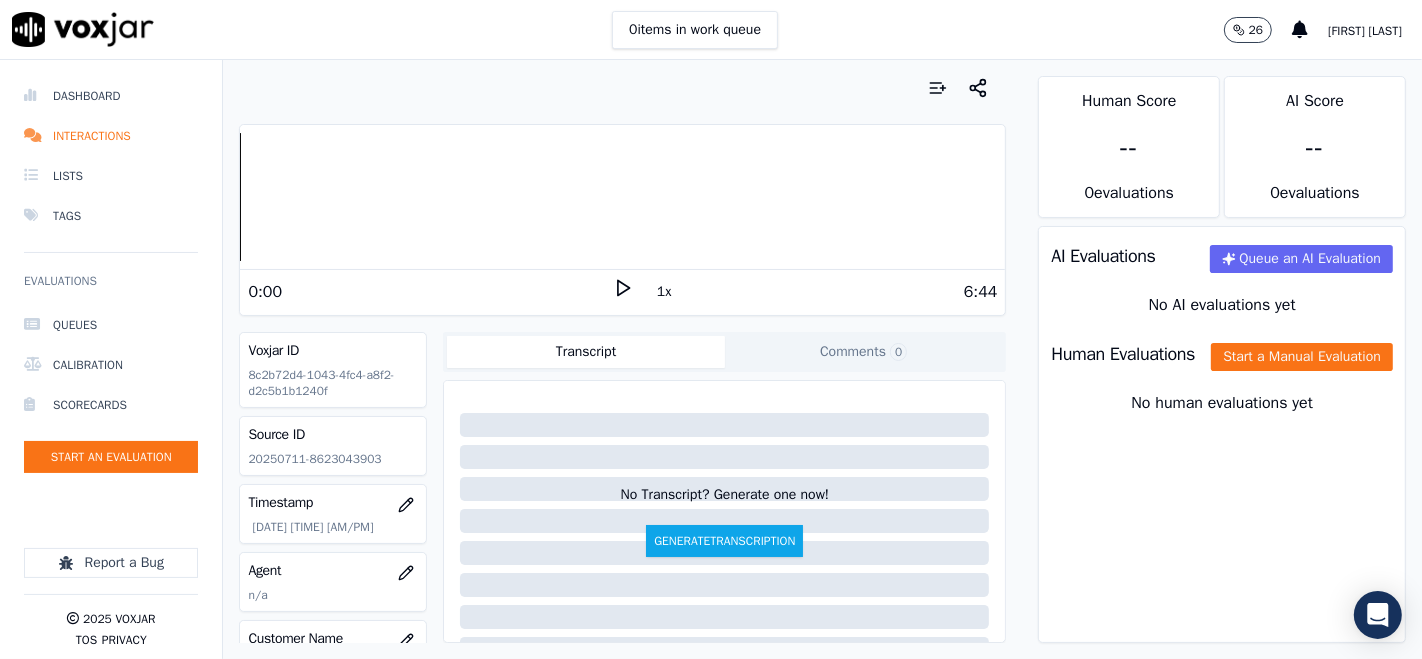 click 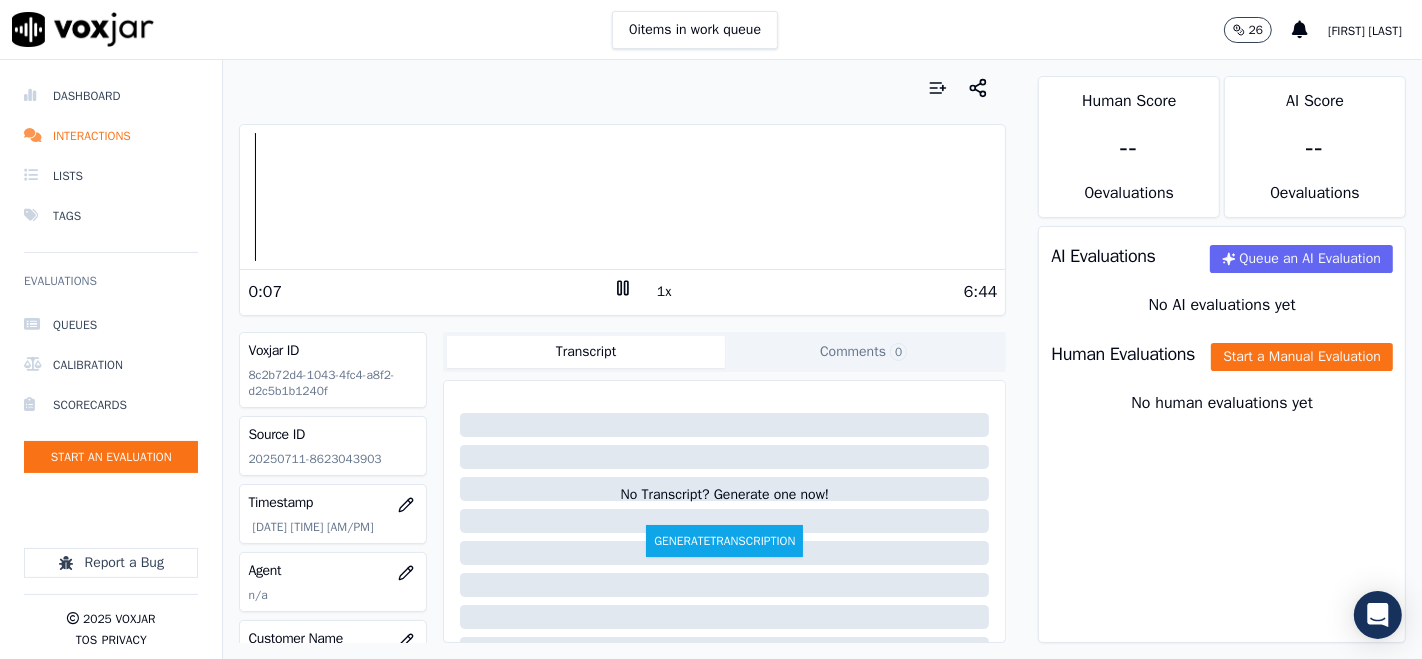 click 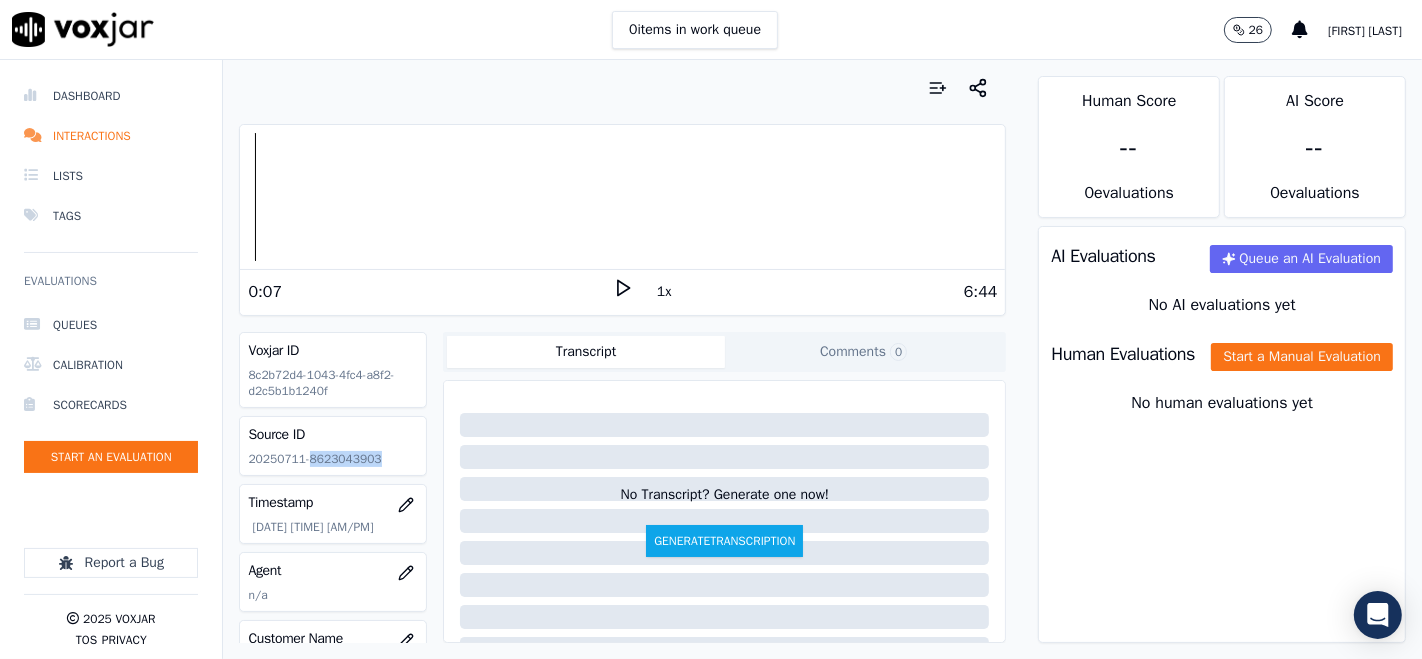 drag, startPoint x: 305, startPoint y: 455, endPoint x: 370, endPoint y: 458, distance: 65.06919 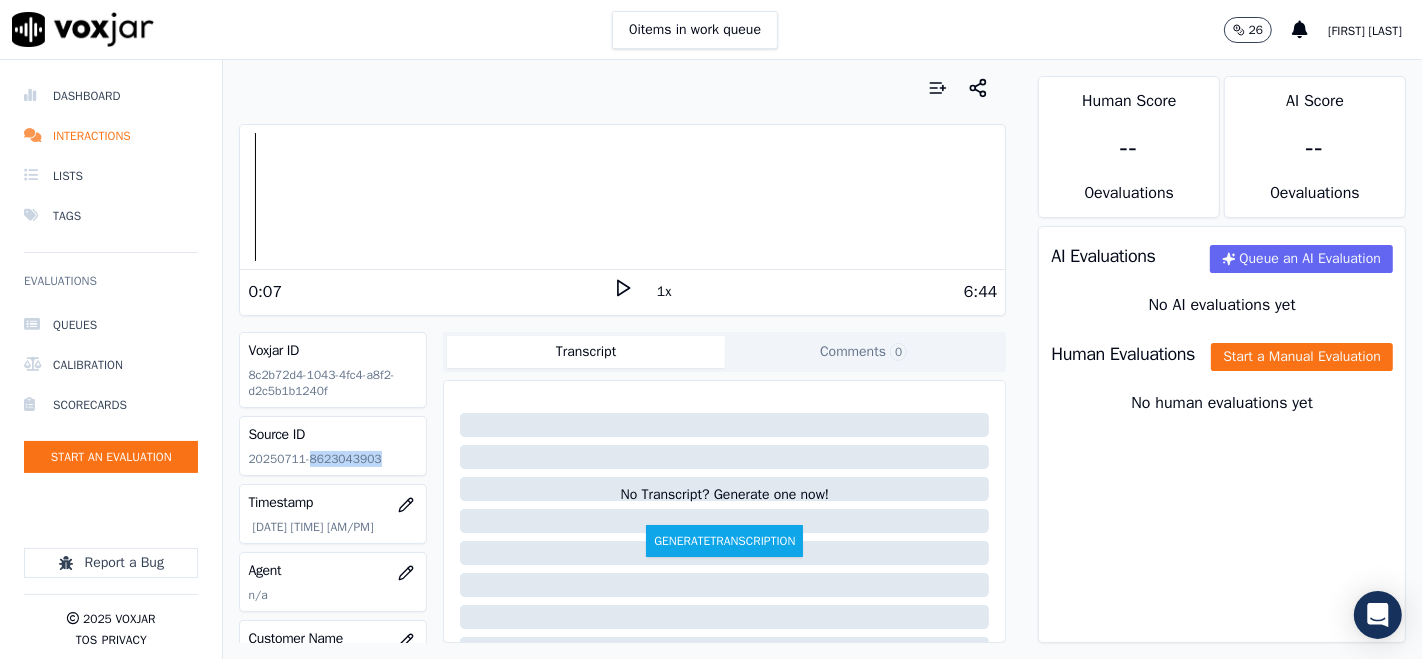 copy on "8623043903" 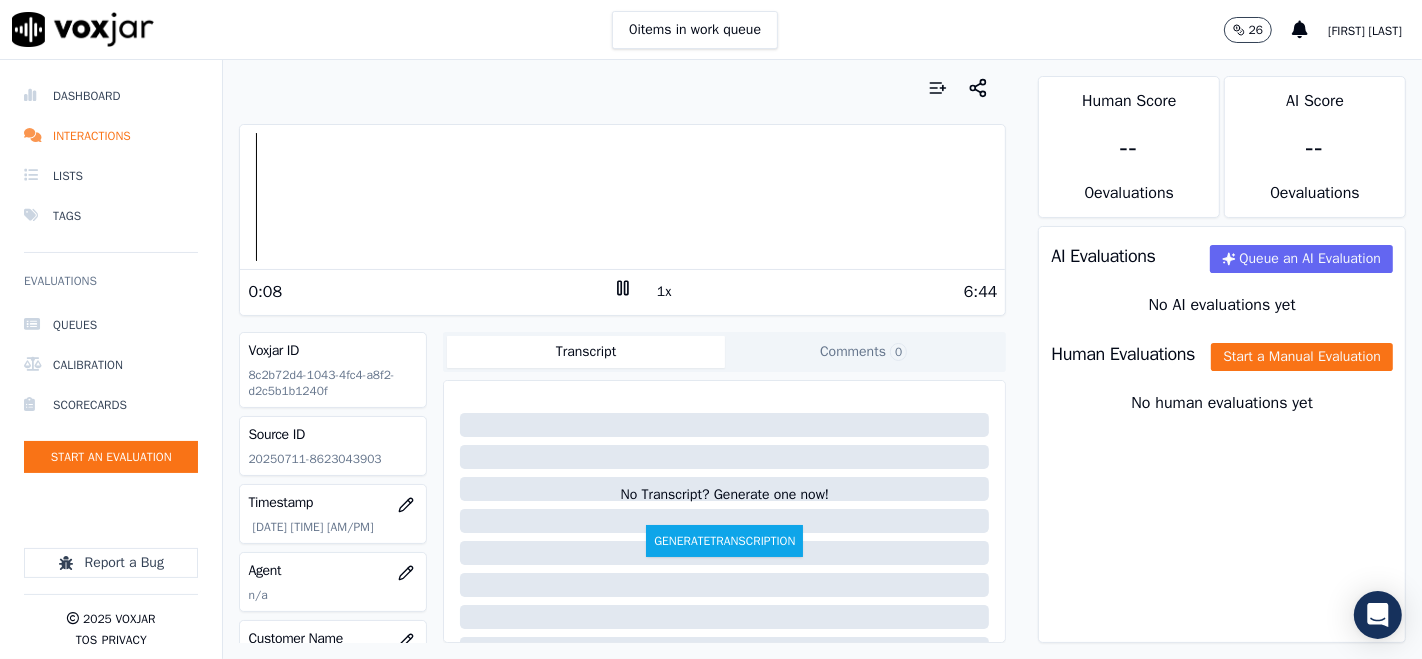 click on "1x" at bounding box center (623, 291) 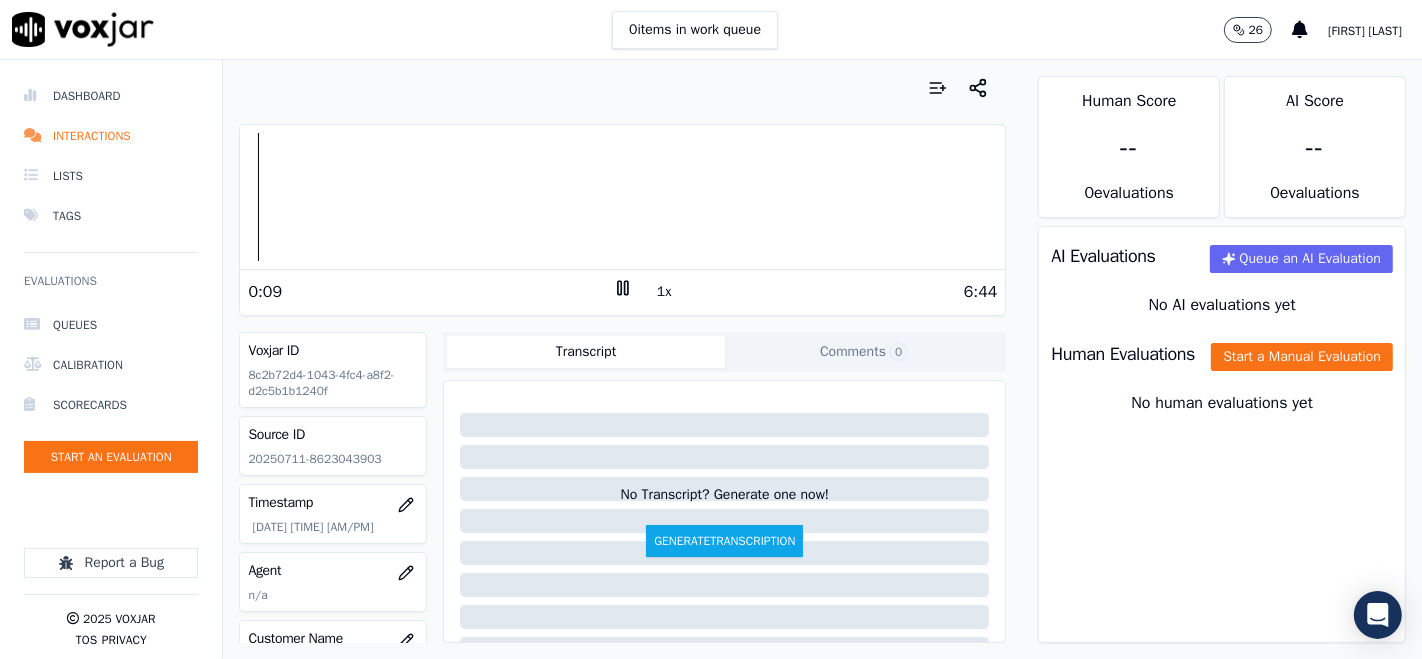 click 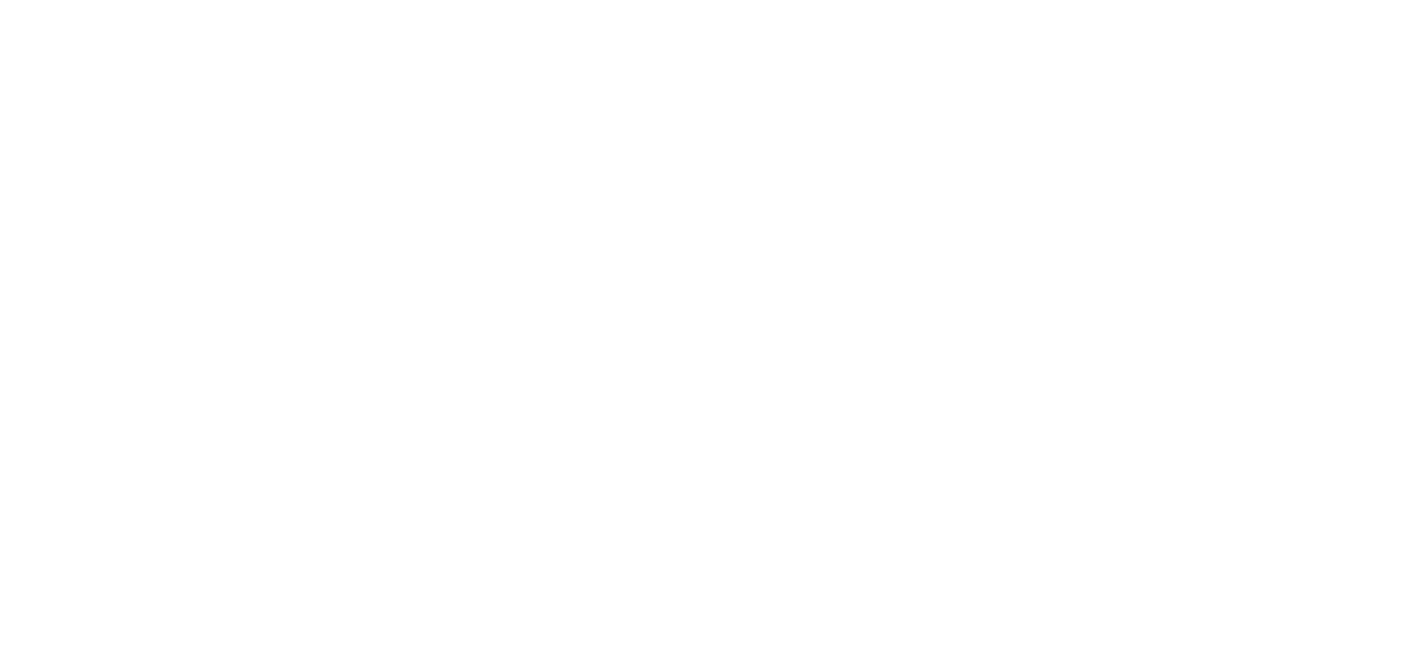 scroll, scrollTop: 0, scrollLeft: 0, axis: both 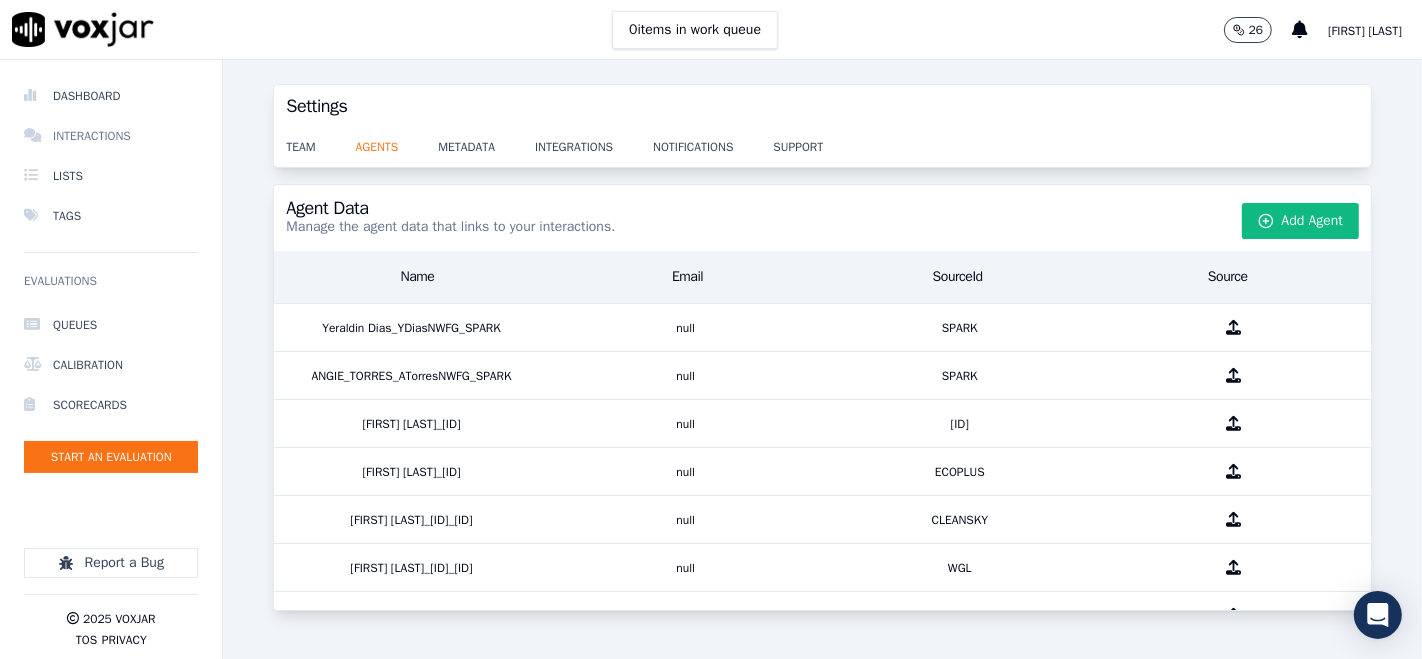 click on "Interactions" at bounding box center [111, 136] 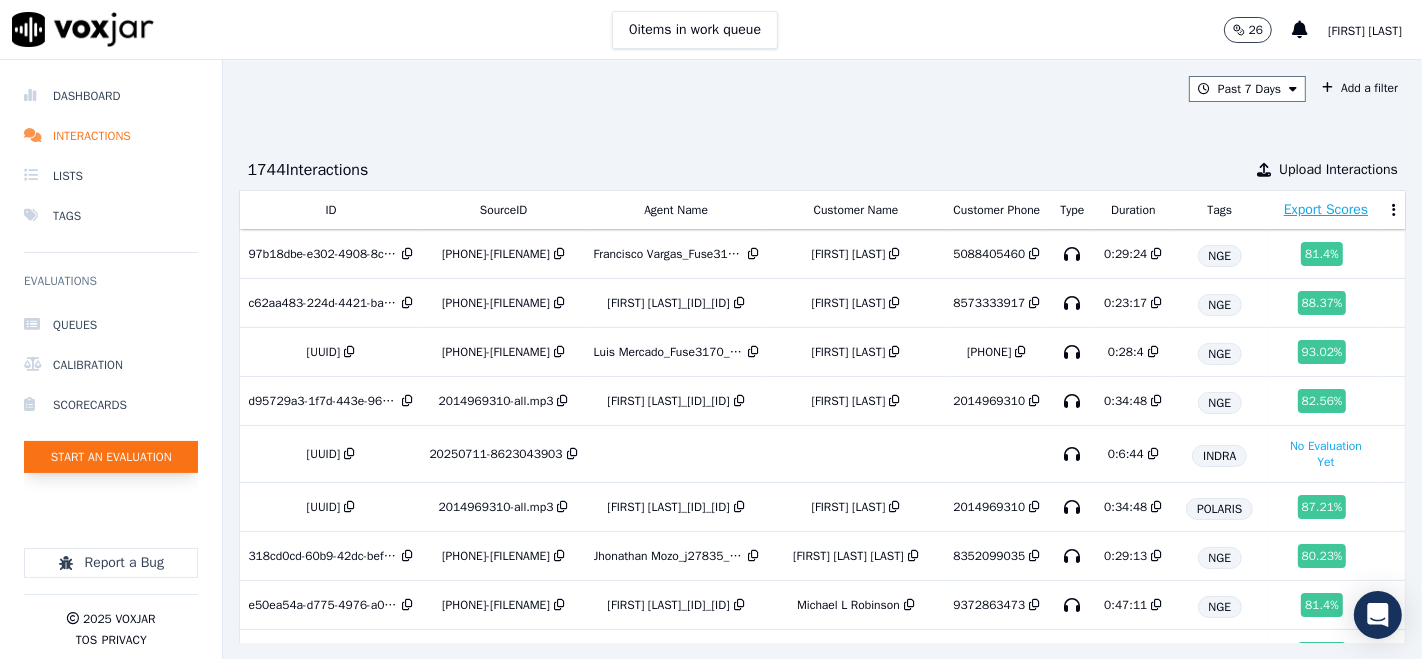 click on "Start an Evaluation" 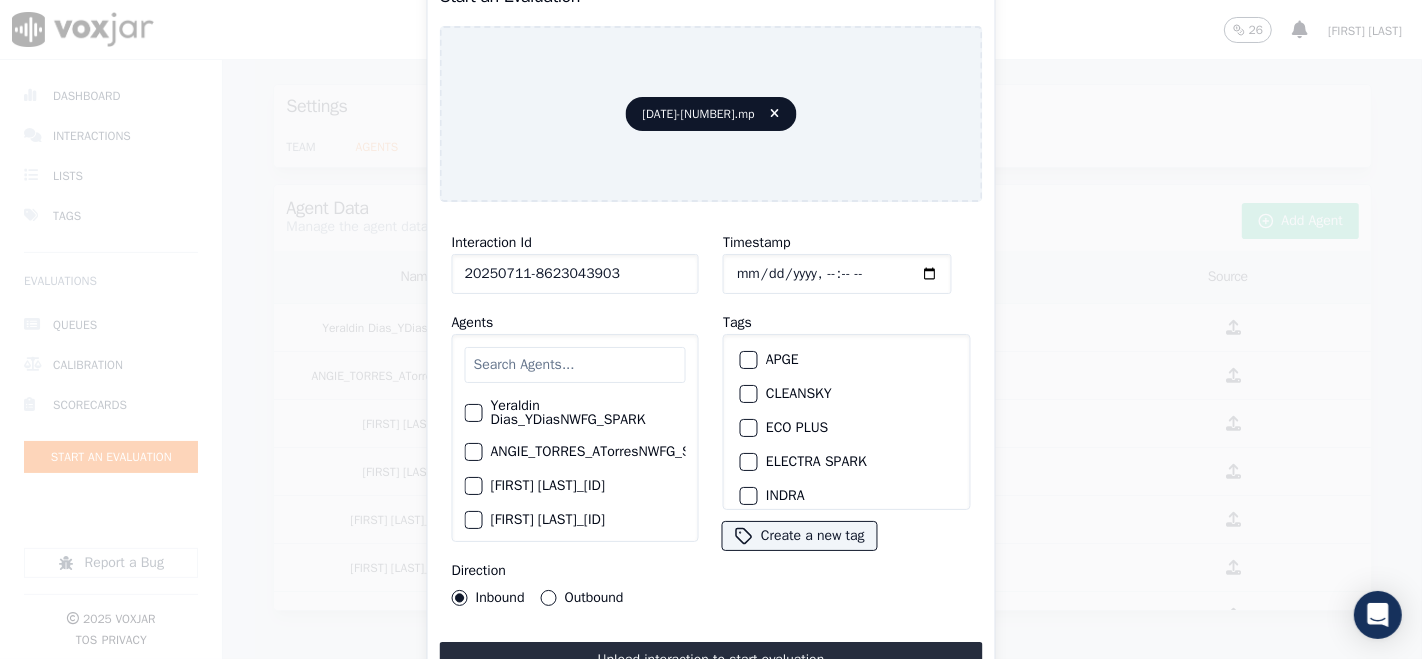 scroll, scrollTop: 111, scrollLeft: 0, axis: vertical 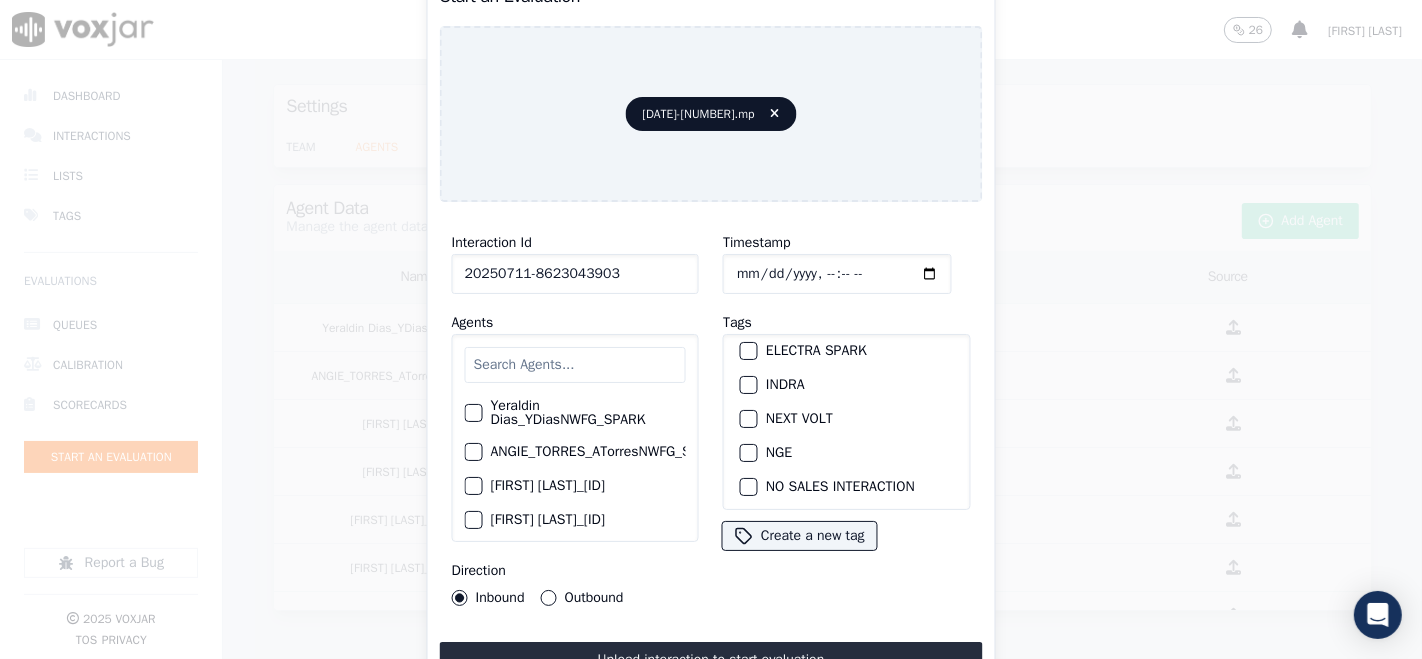 type on "20250711-8623043903" 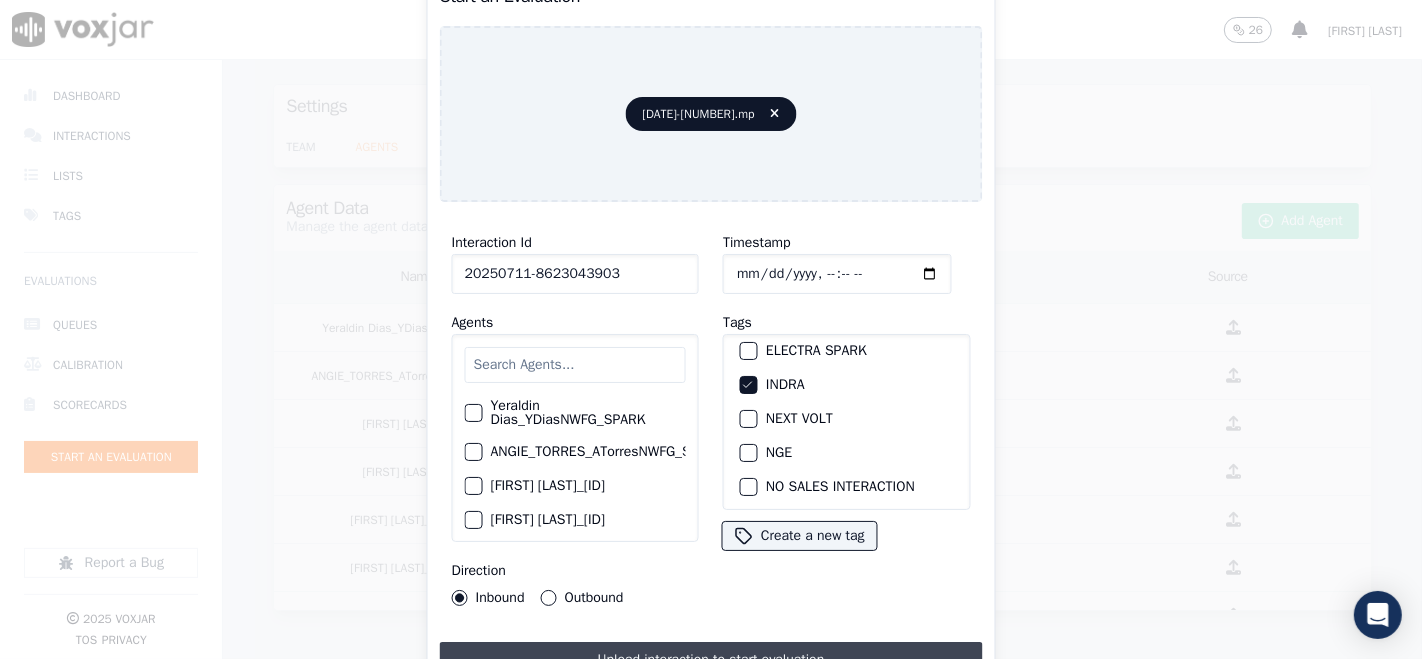 click on "Upload interaction to start evaluation" at bounding box center [711, 660] 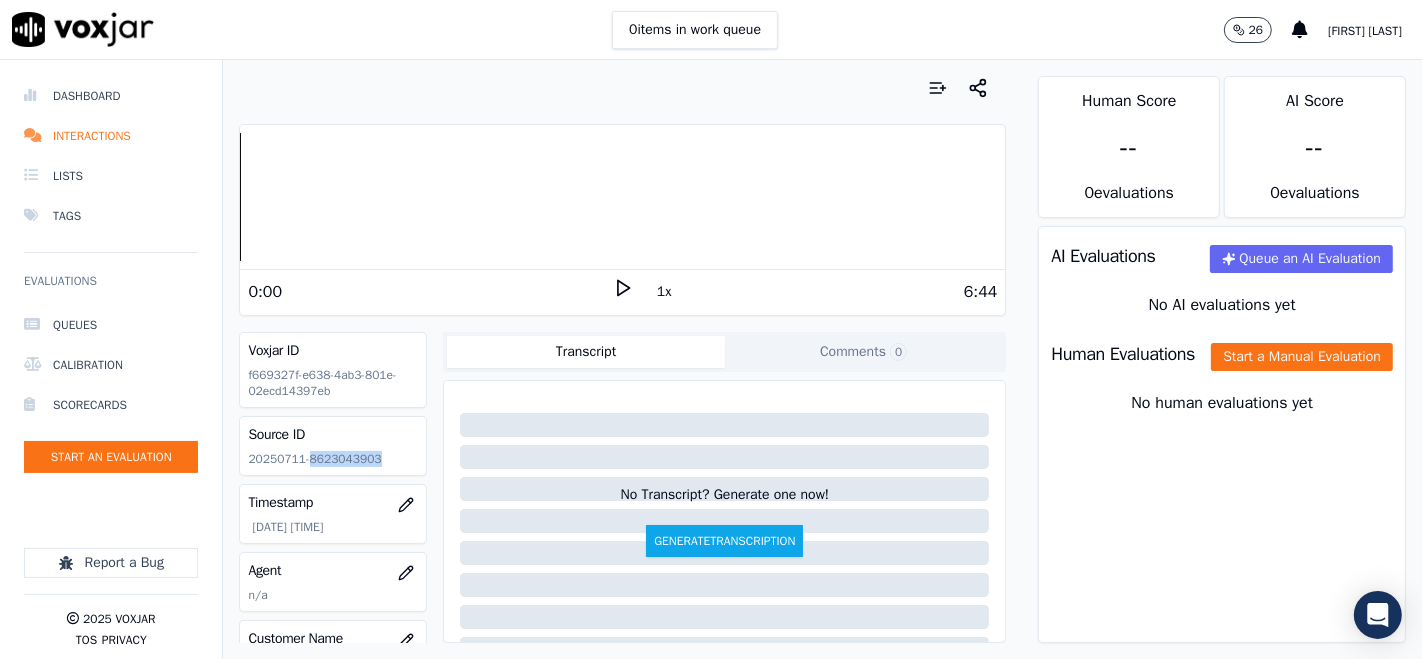 drag, startPoint x: 302, startPoint y: 455, endPoint x: 382, endPoint y: 457, distance: 80.024994 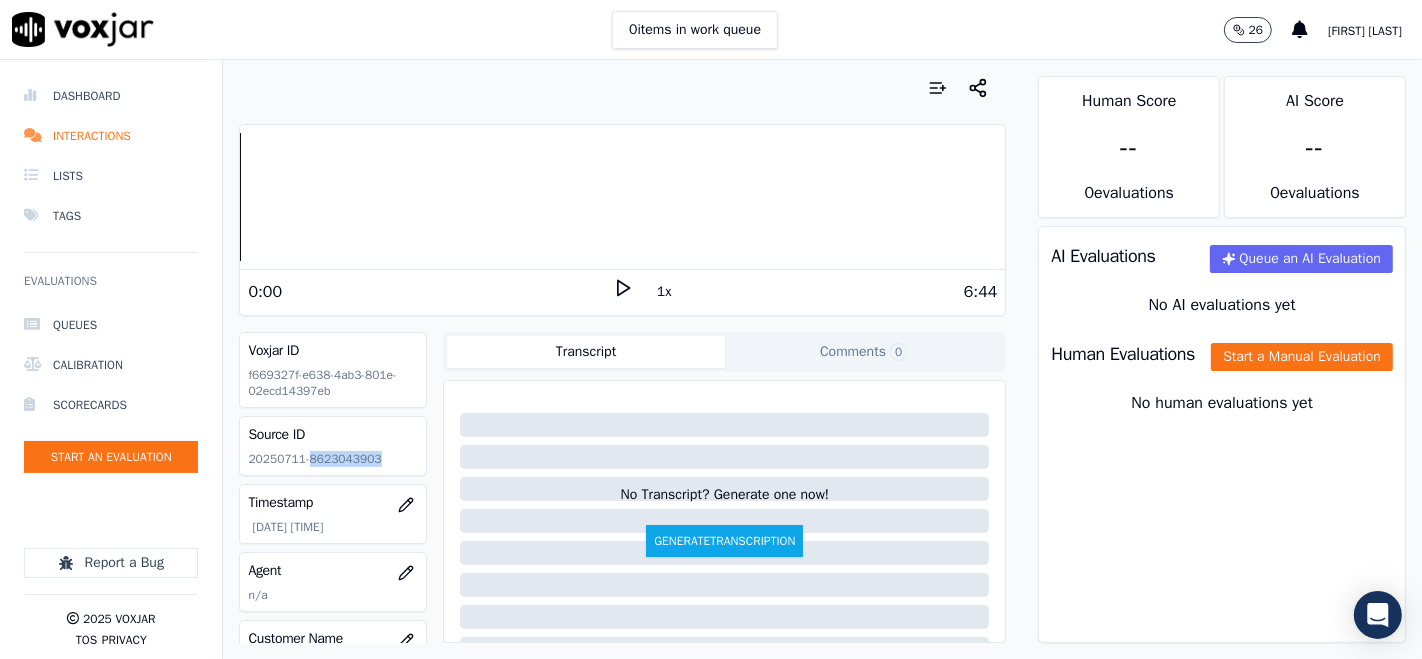 click 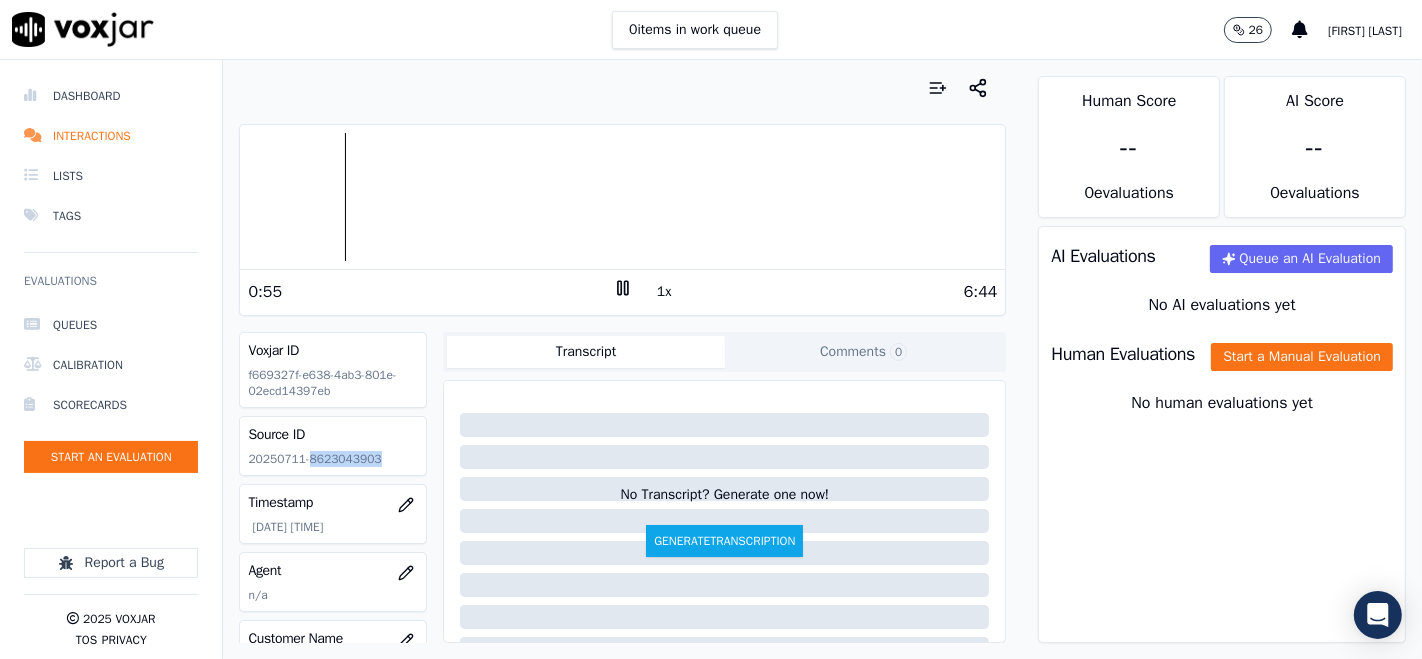 click at bounding box center [622, 197] 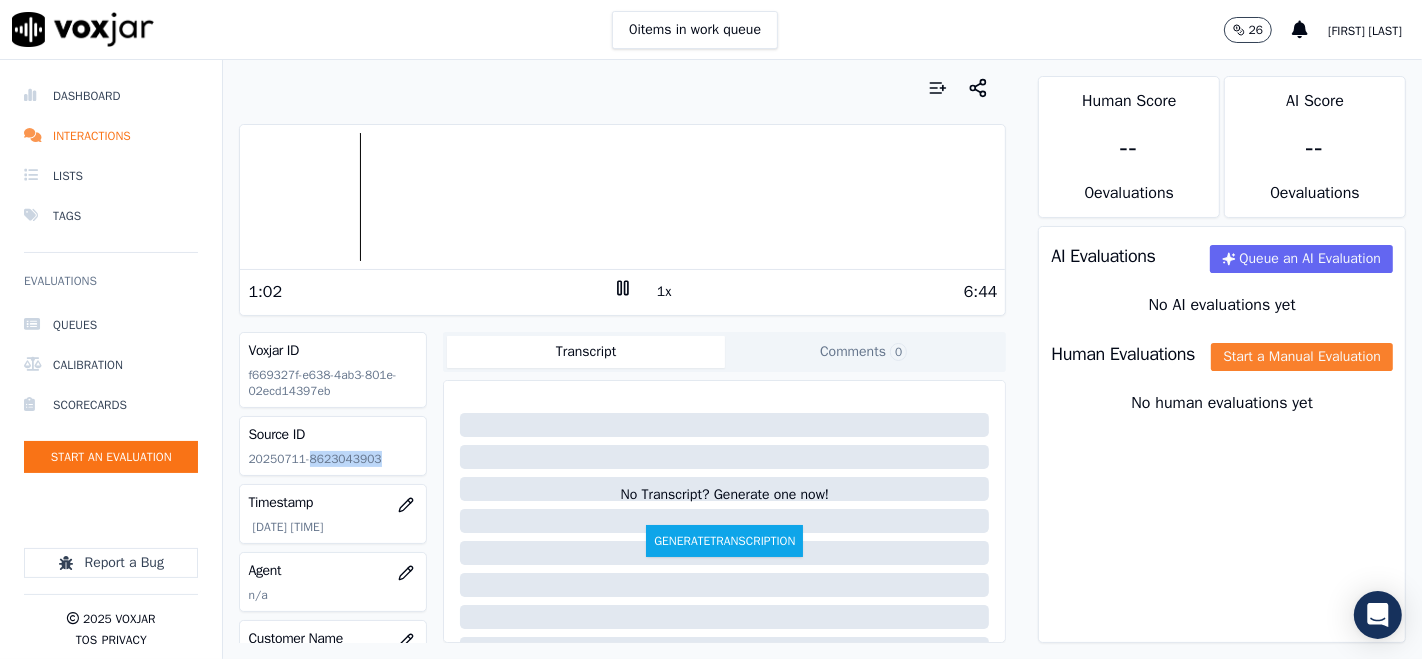 click on "Start a Manual Evaluation" 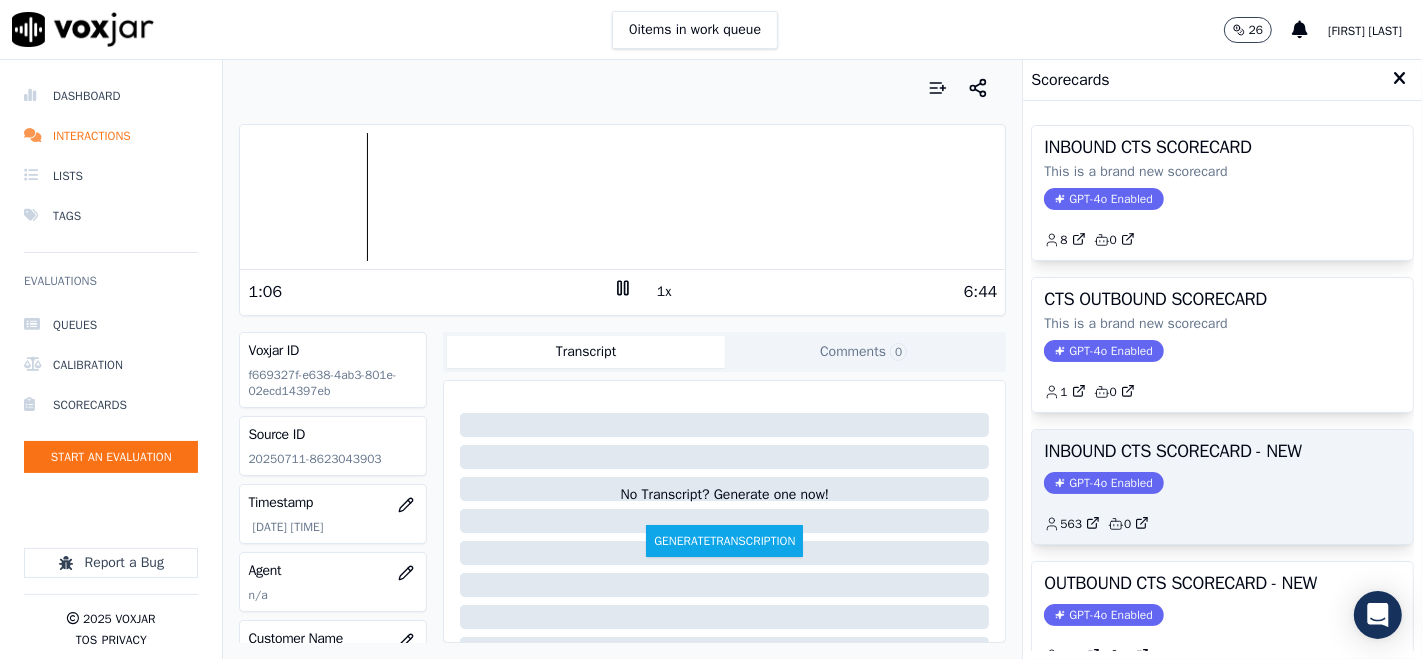 click on "GPT-4o Enabled" 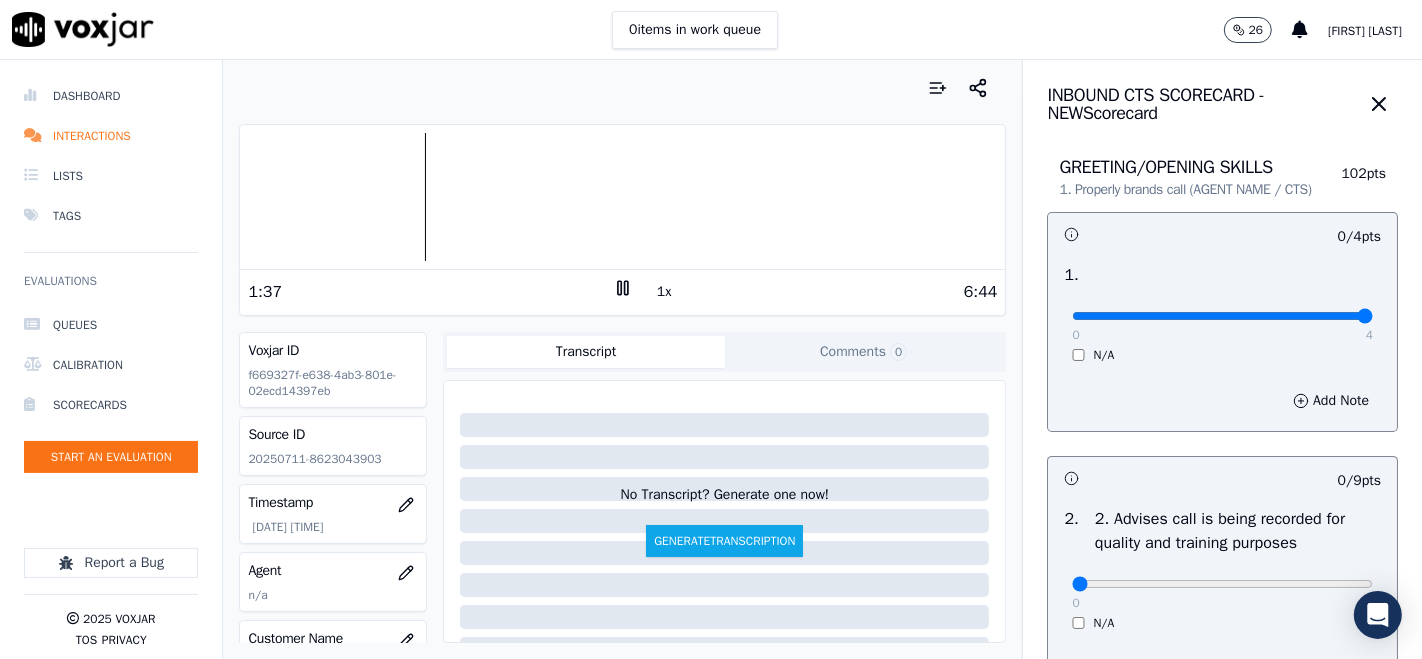 type on "4" 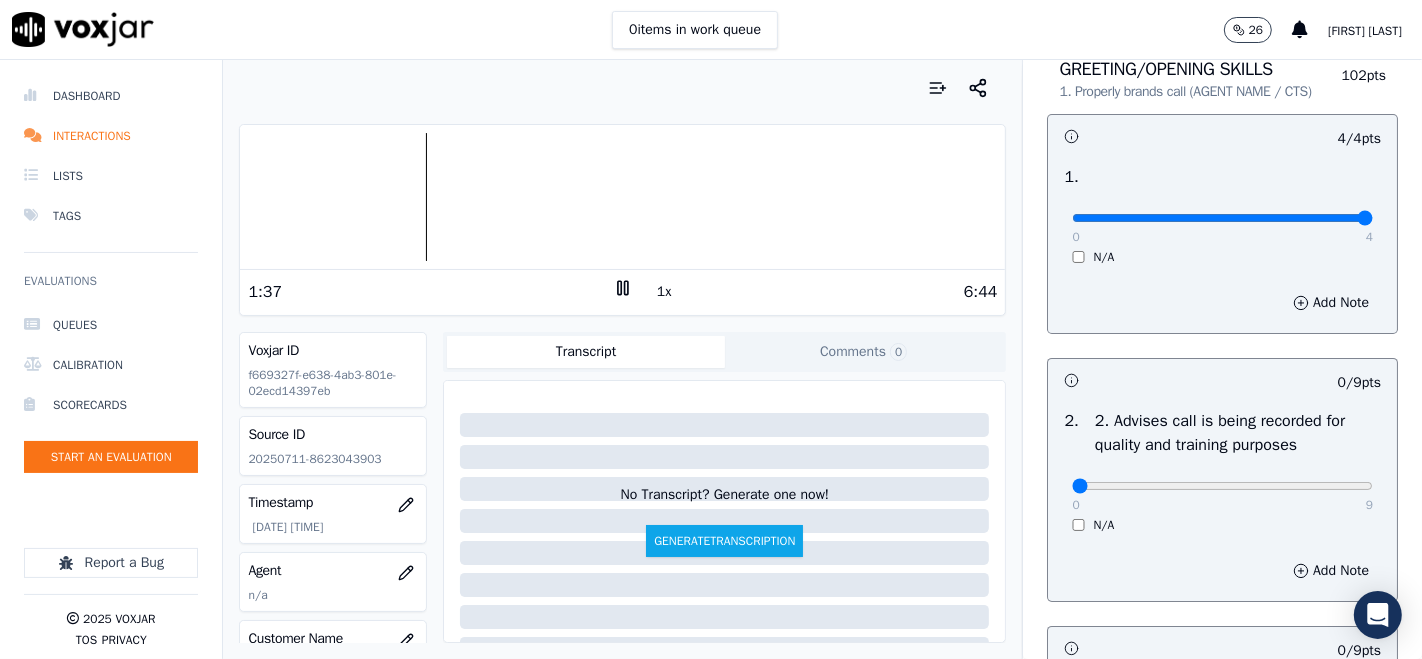 scroll, scrollTop: 333, scrollLeft: 0, axis: vertical 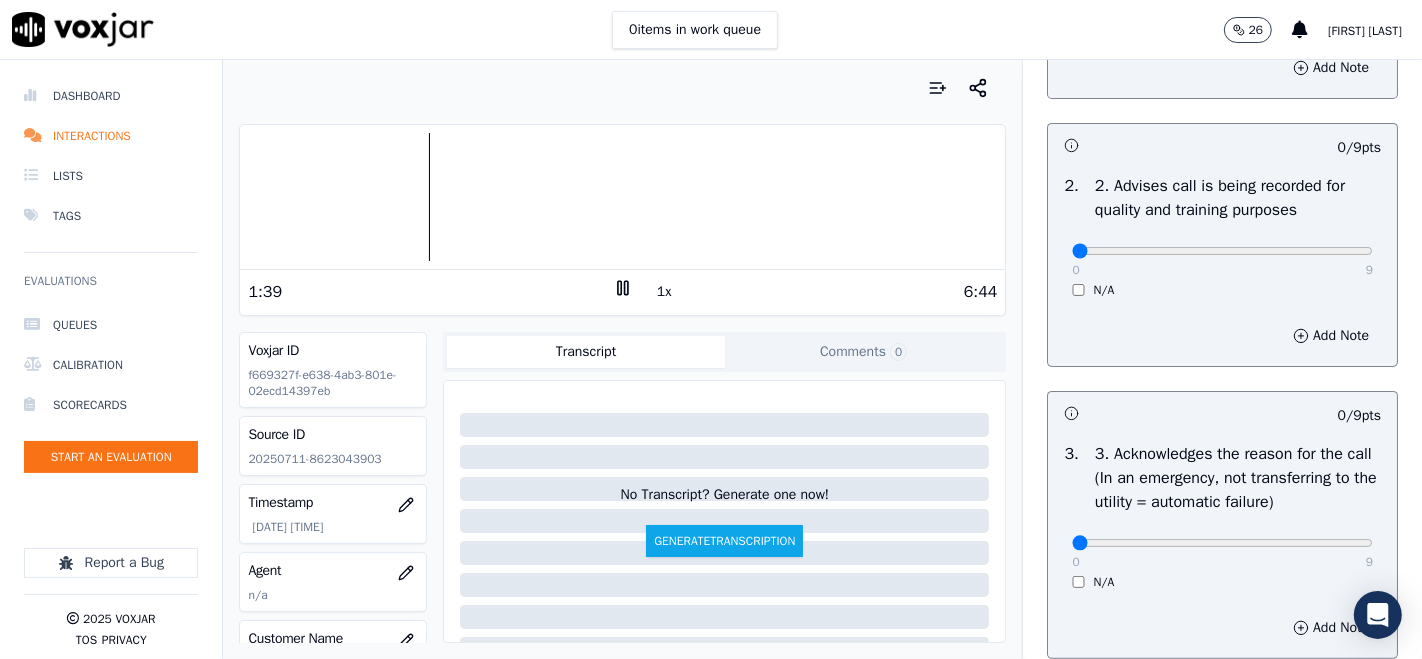 click on "0   9     N/A" at bounding box center [1222, 260] 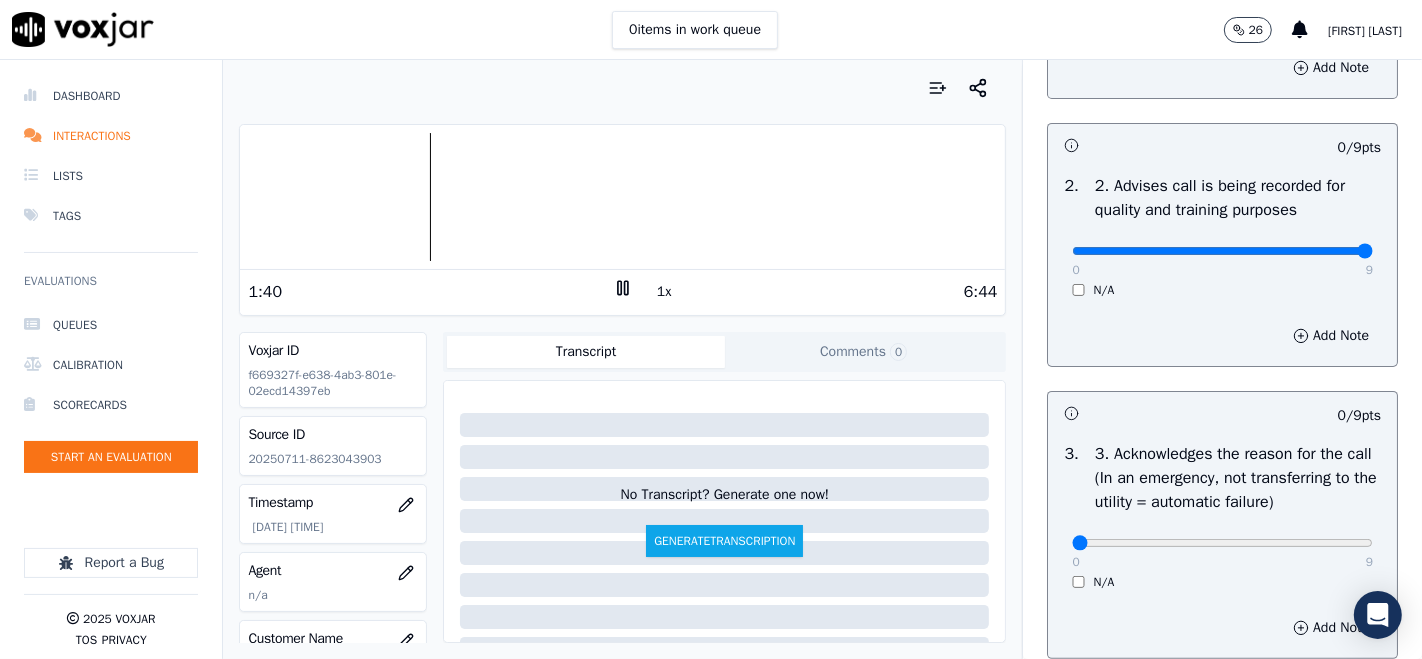 type on "9" 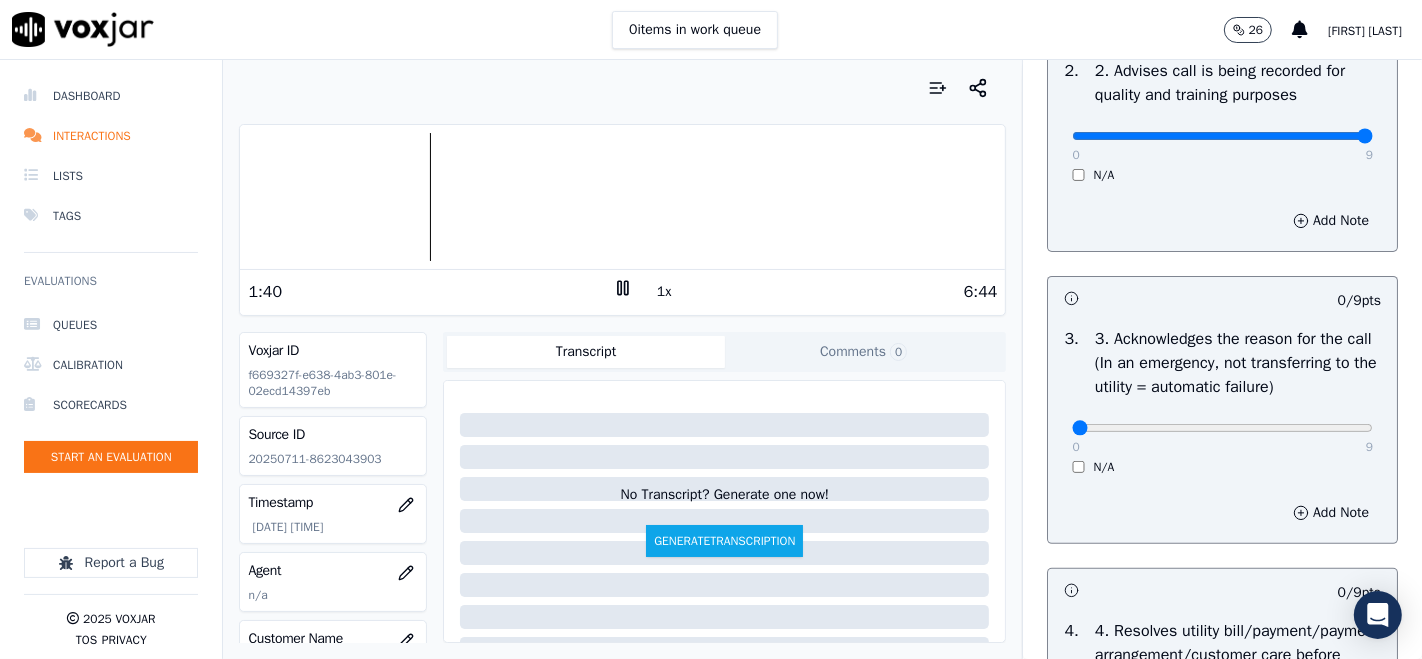 scroll, scrollTop: 666, scrollLeft: 0, axis: vertical 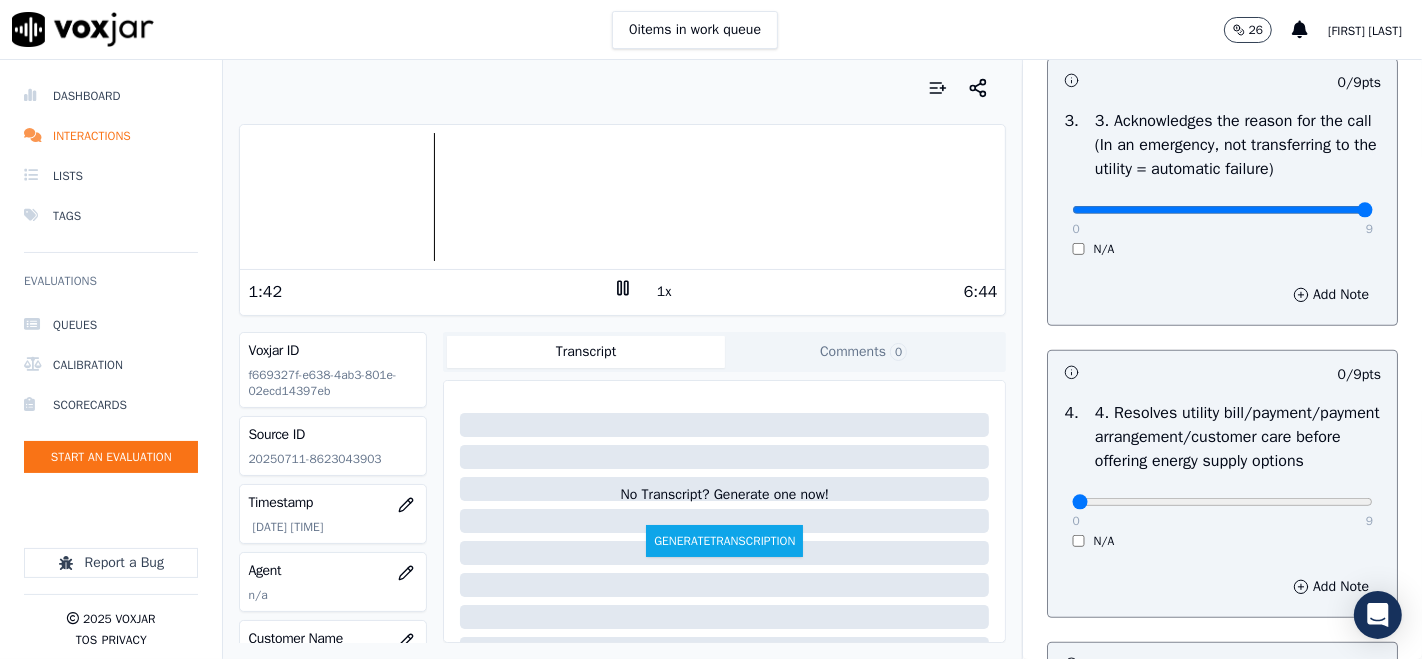 type on "9" 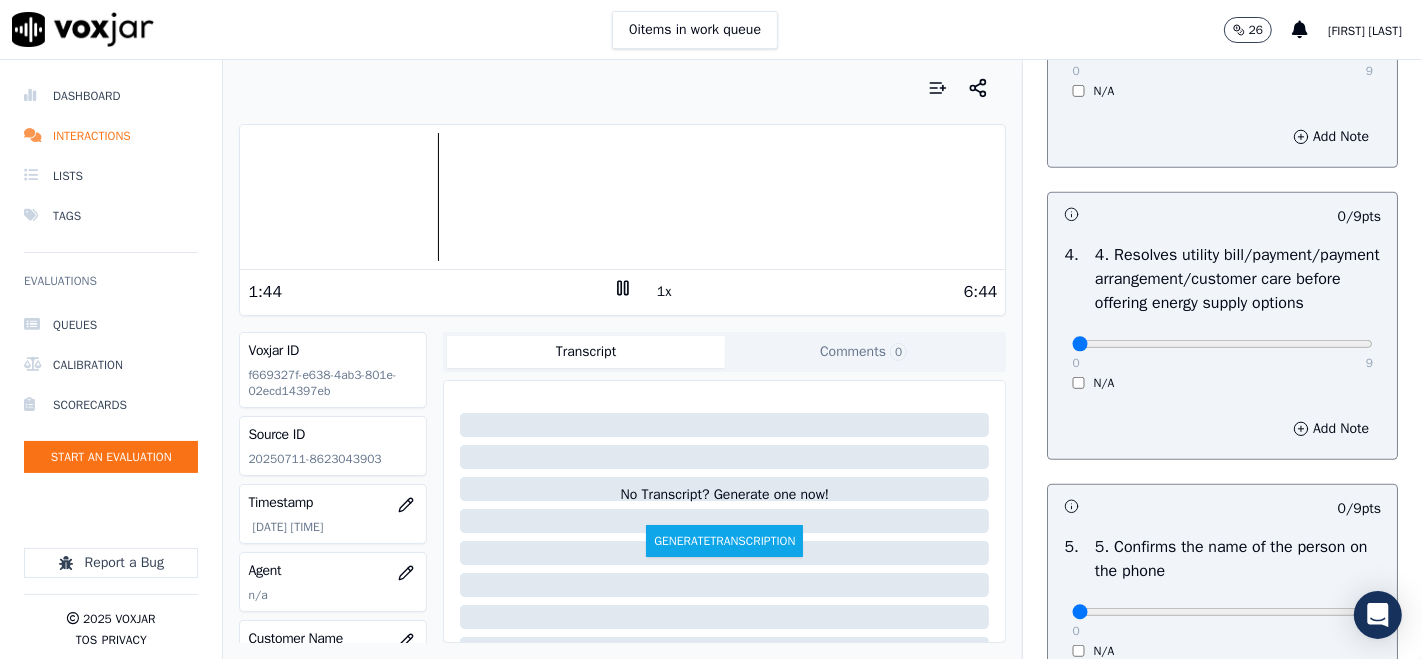 scroll, scrollTop: 888, scrollLeft: 0, axis: vertical 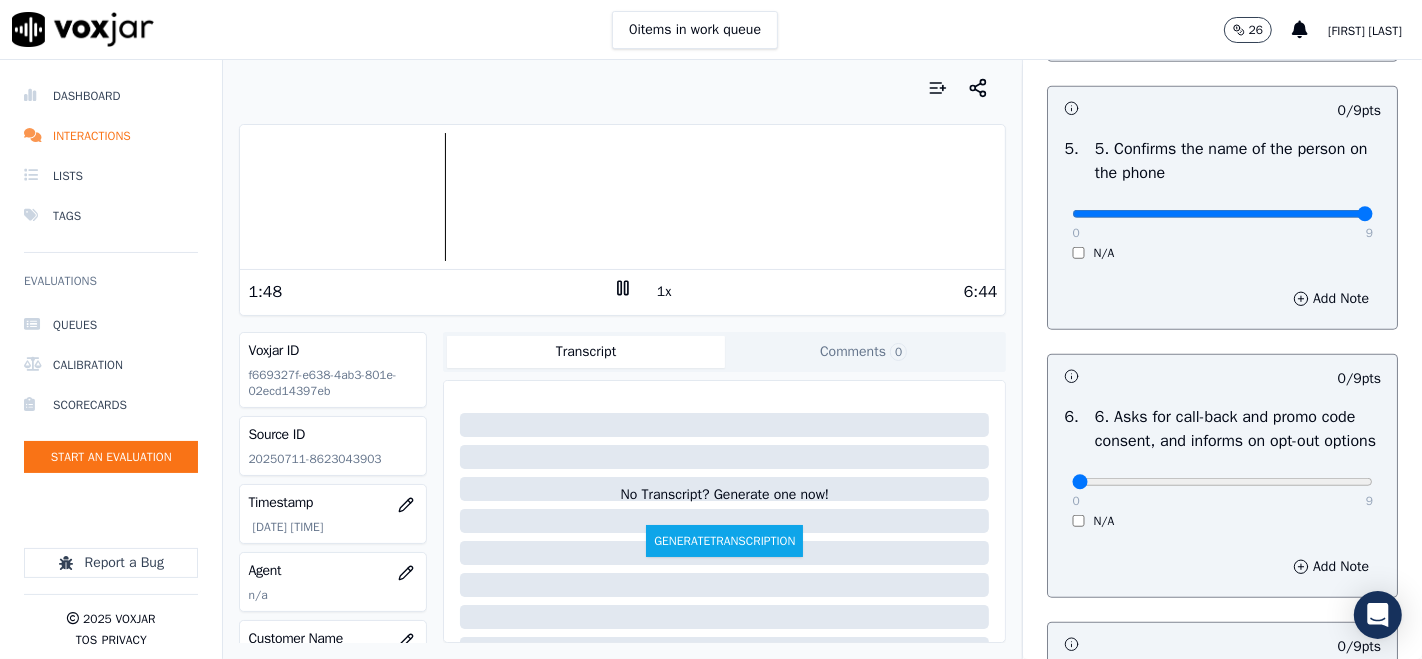 type on "9" 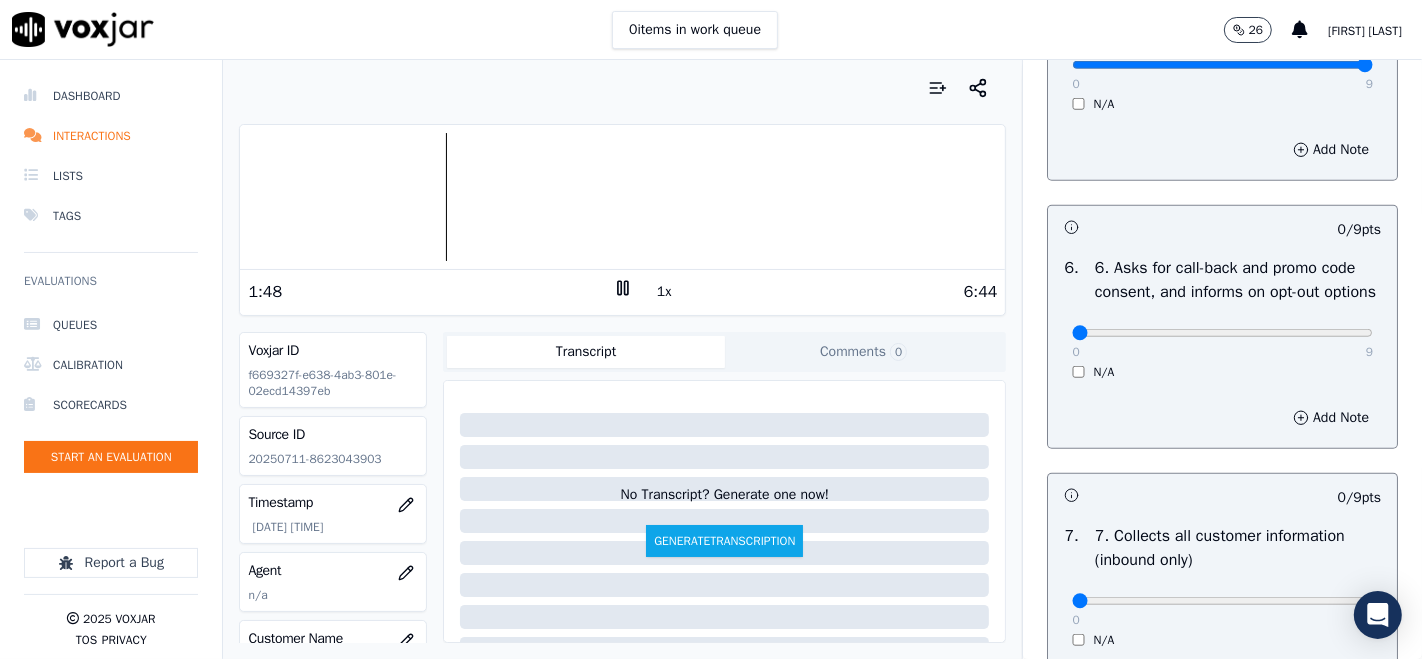 scroll, scrollTop: 1444, scrollLeft: 0, axis: vertical 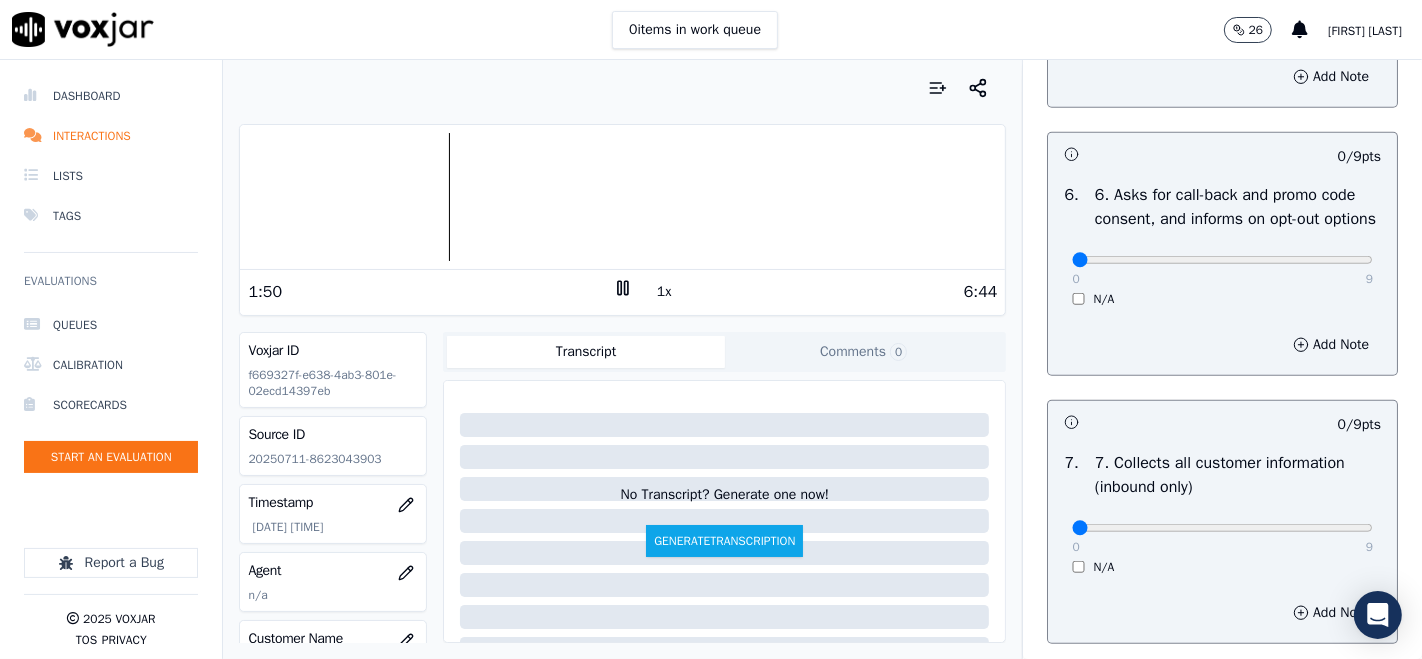 click on "0   9" at bounding box center (1222, 259) 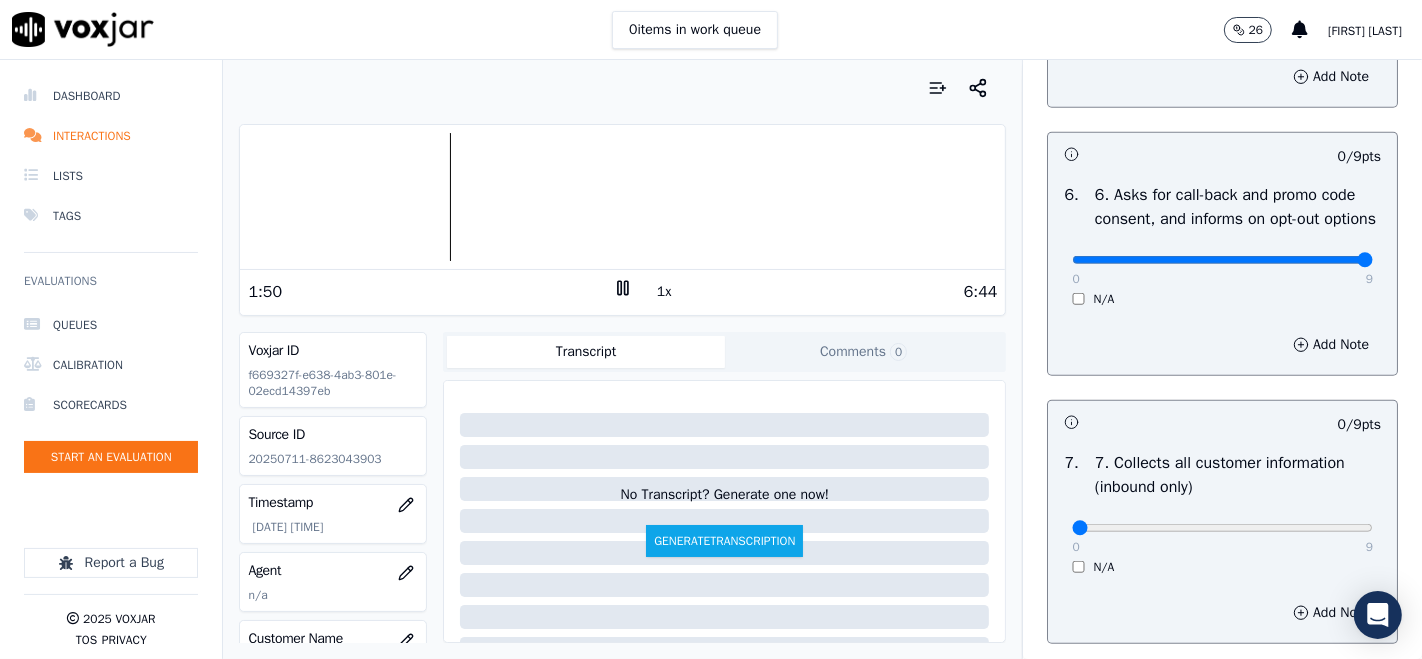 type on "9" 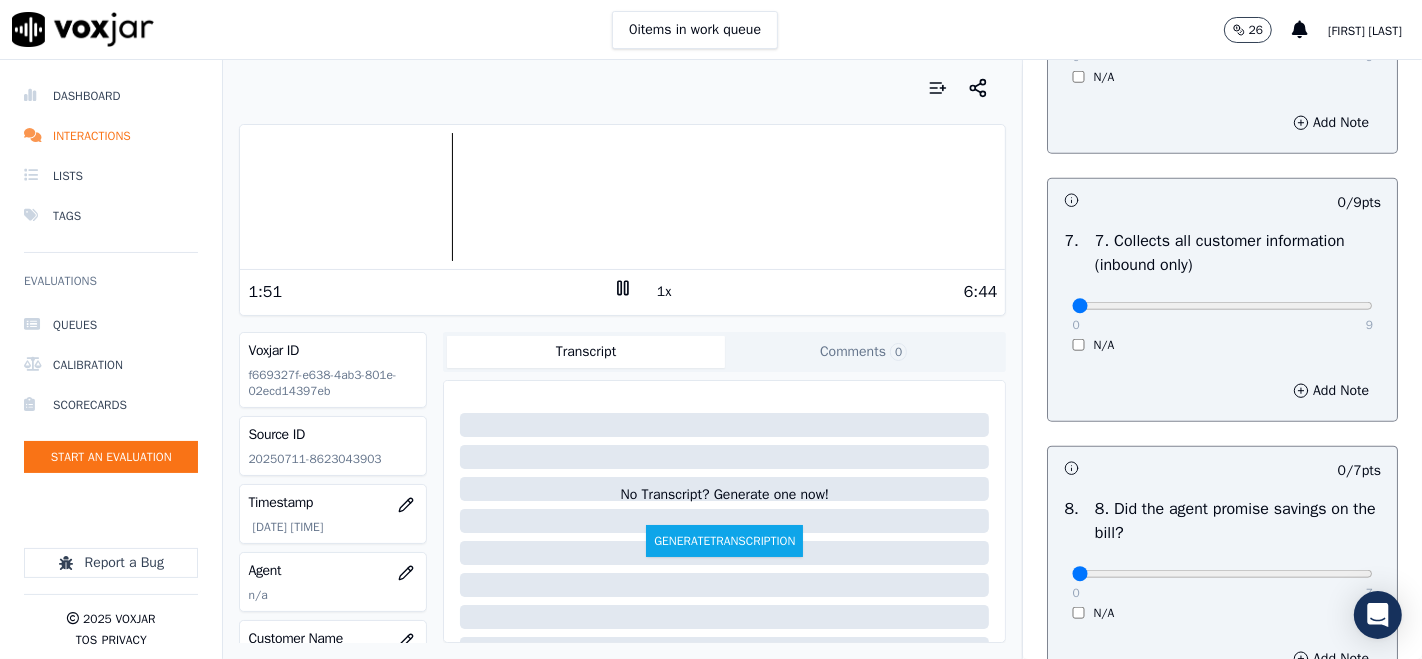 scroll, scrollTop: 1777, scrollLeft: 0, axis: vertical 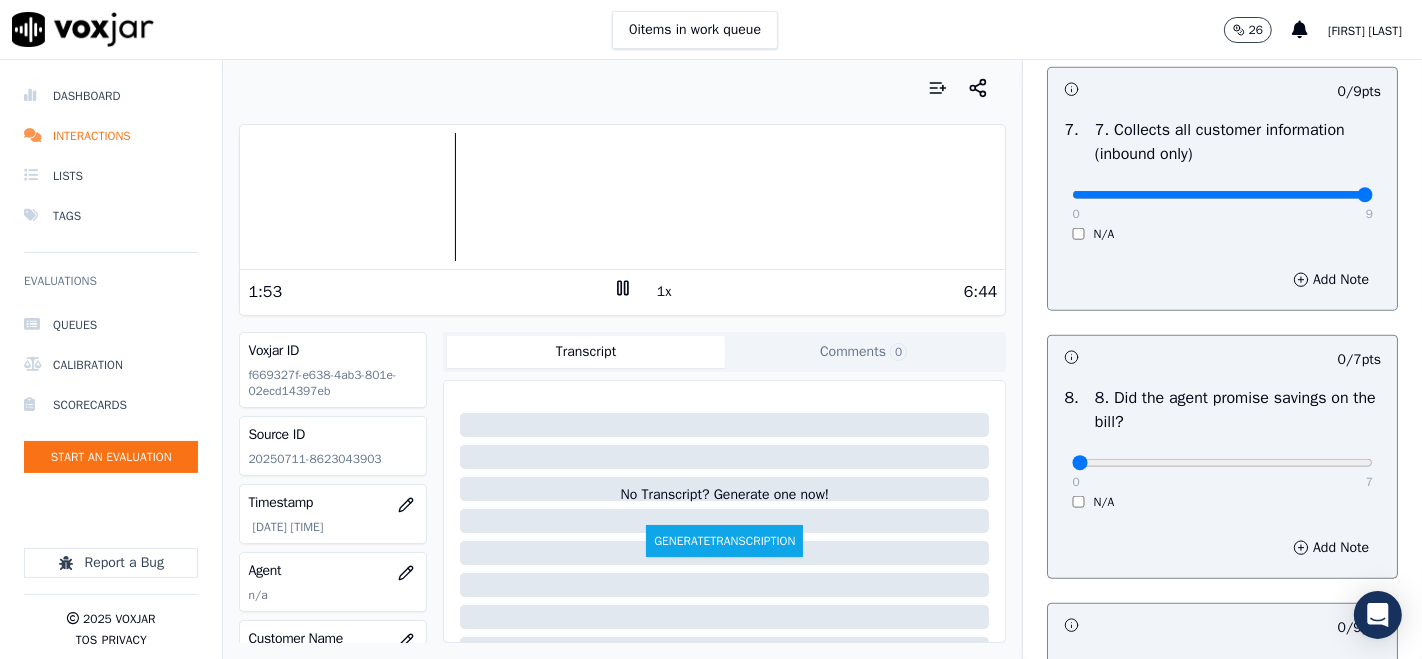 type on "9" 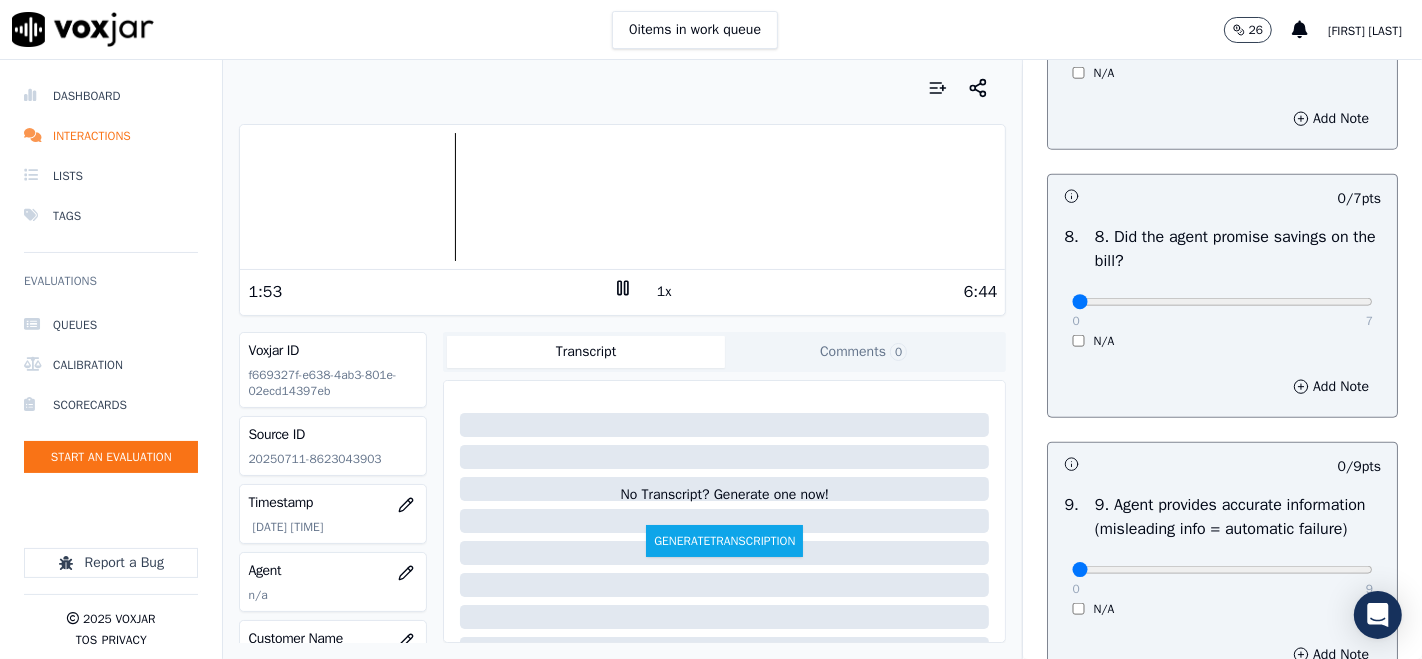 scroll, scrollTop: 2000, scrollLeft: 0, axis: vertical 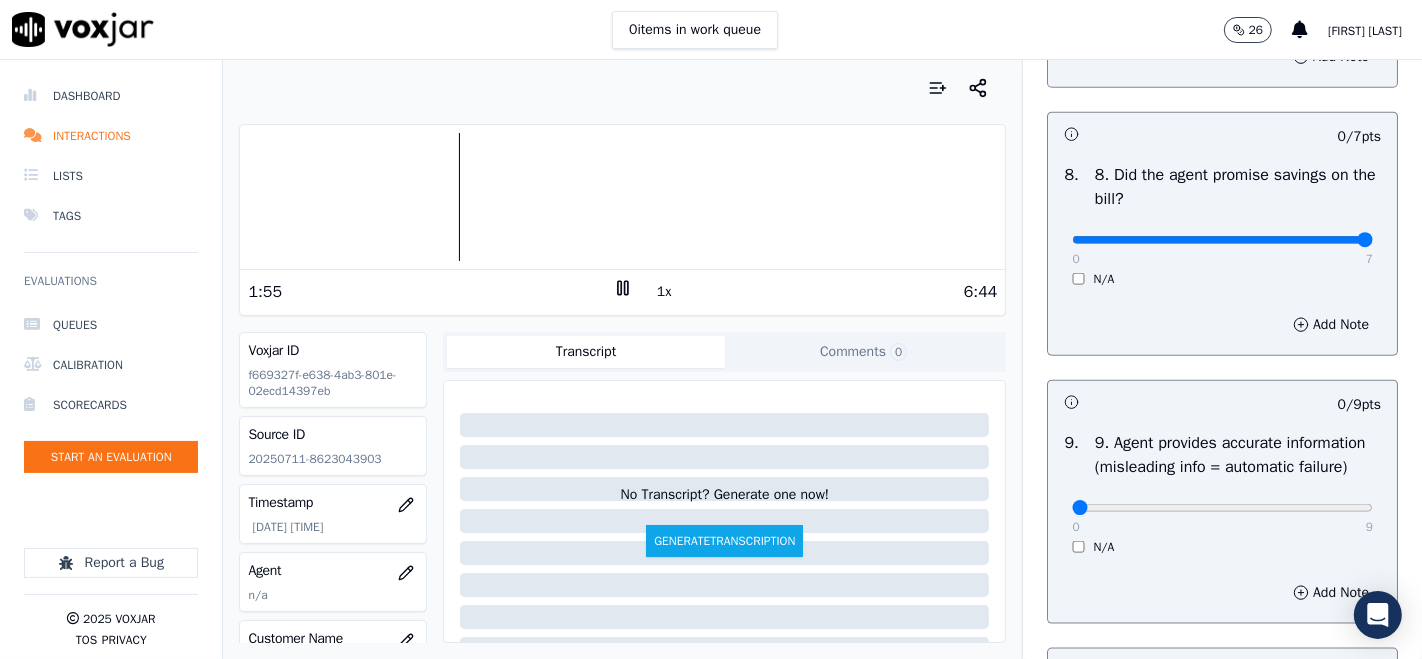 type on "7" 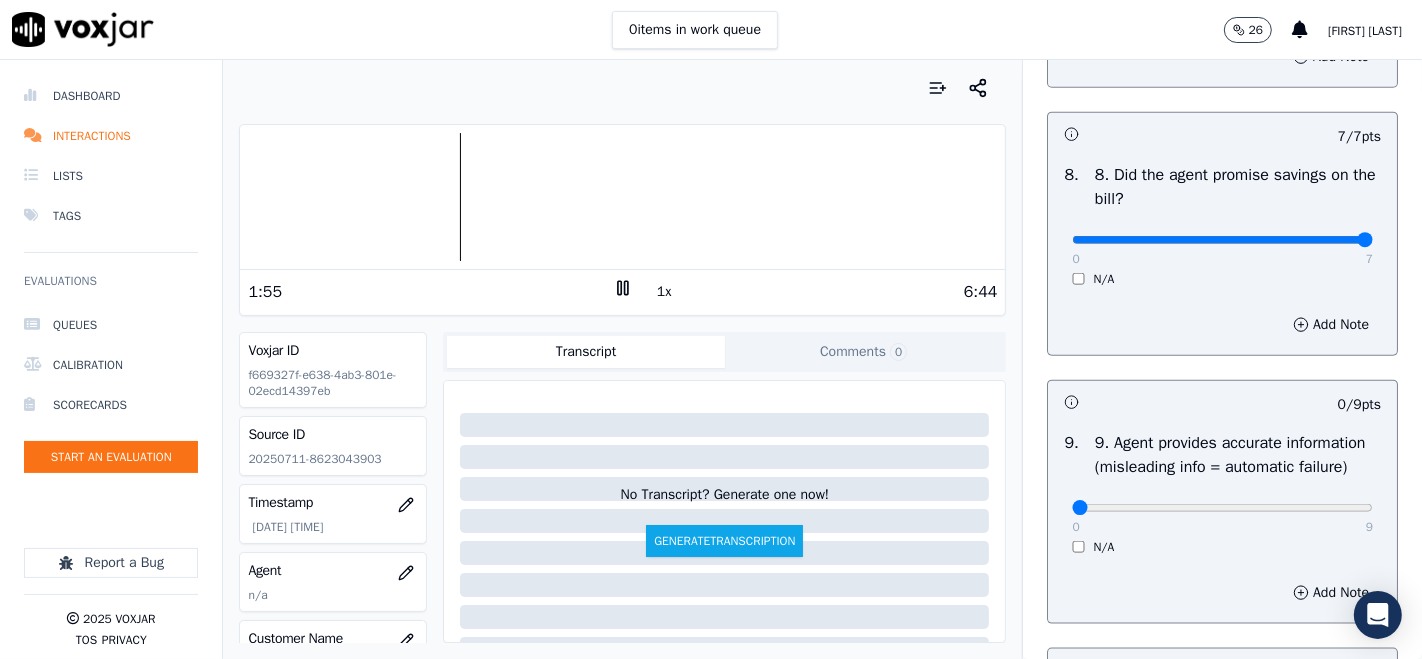 scroll, scrollTop: 2222, scrollLeft: 0, axis: vertical 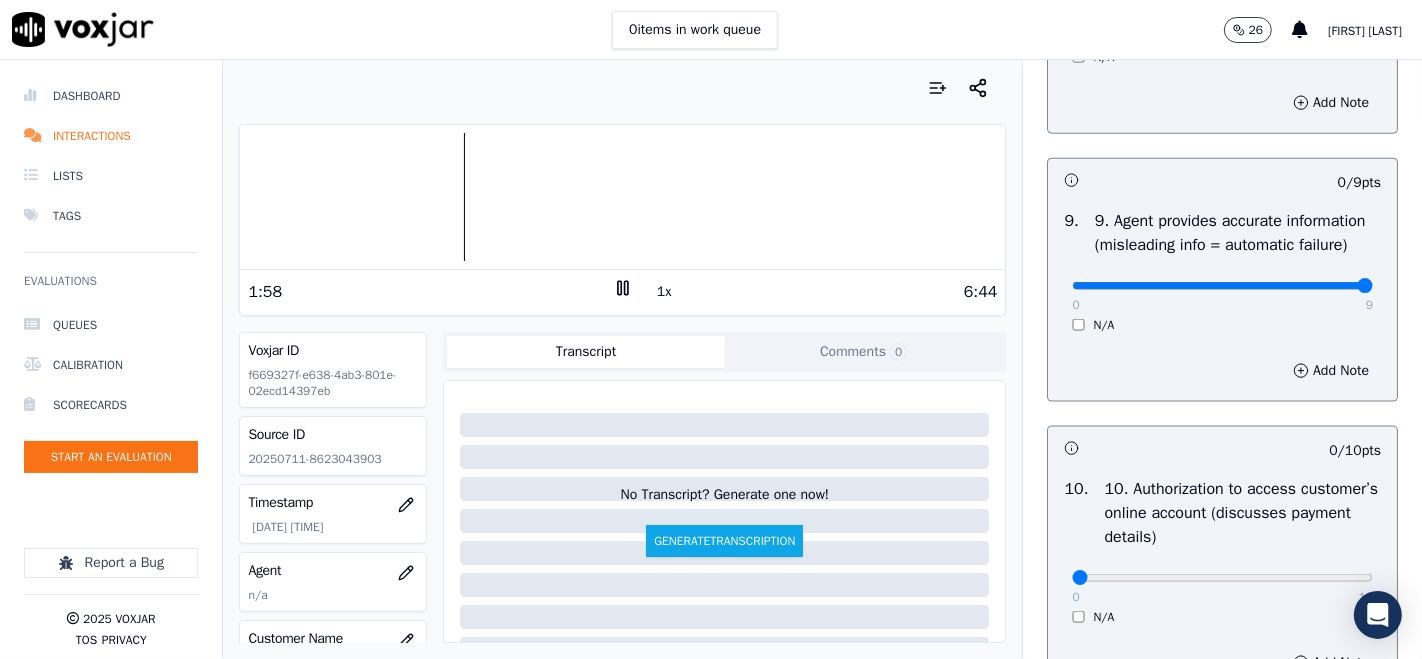 type on "9" 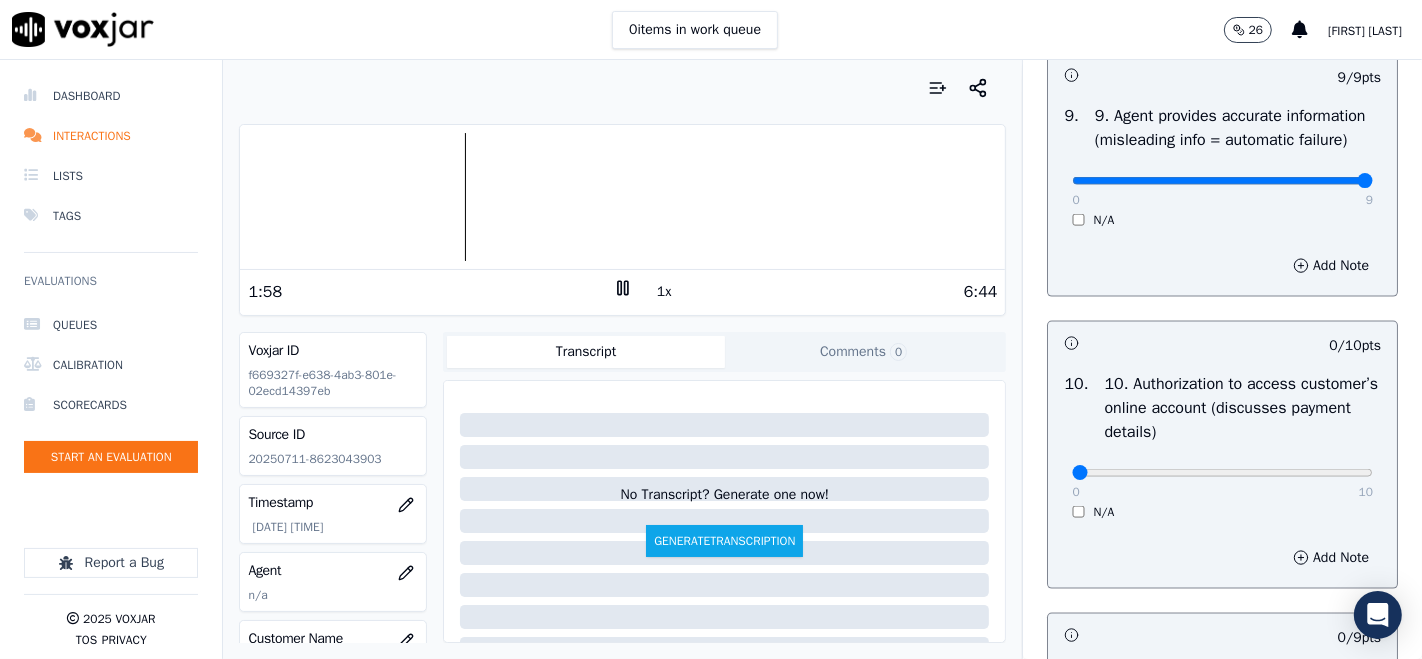 scroll, scrollTop: 2444, scrollLeft: 0, axis: vertical 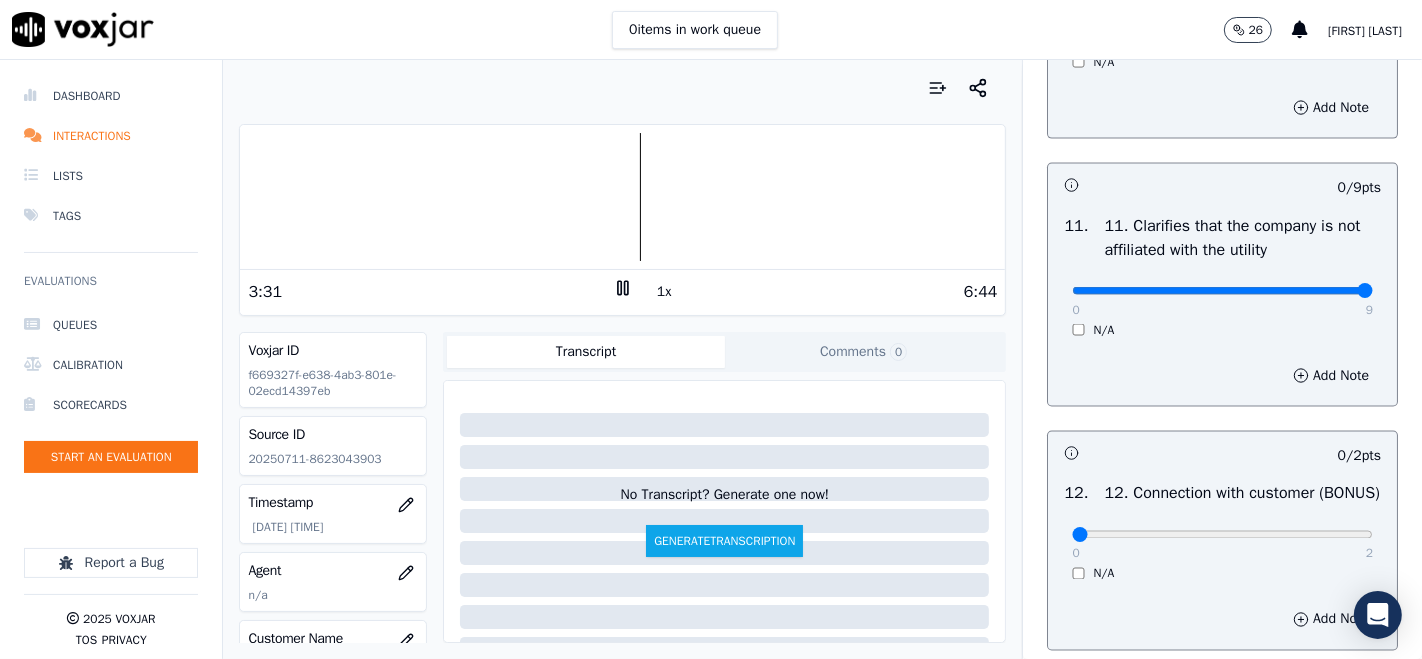 type on "9" 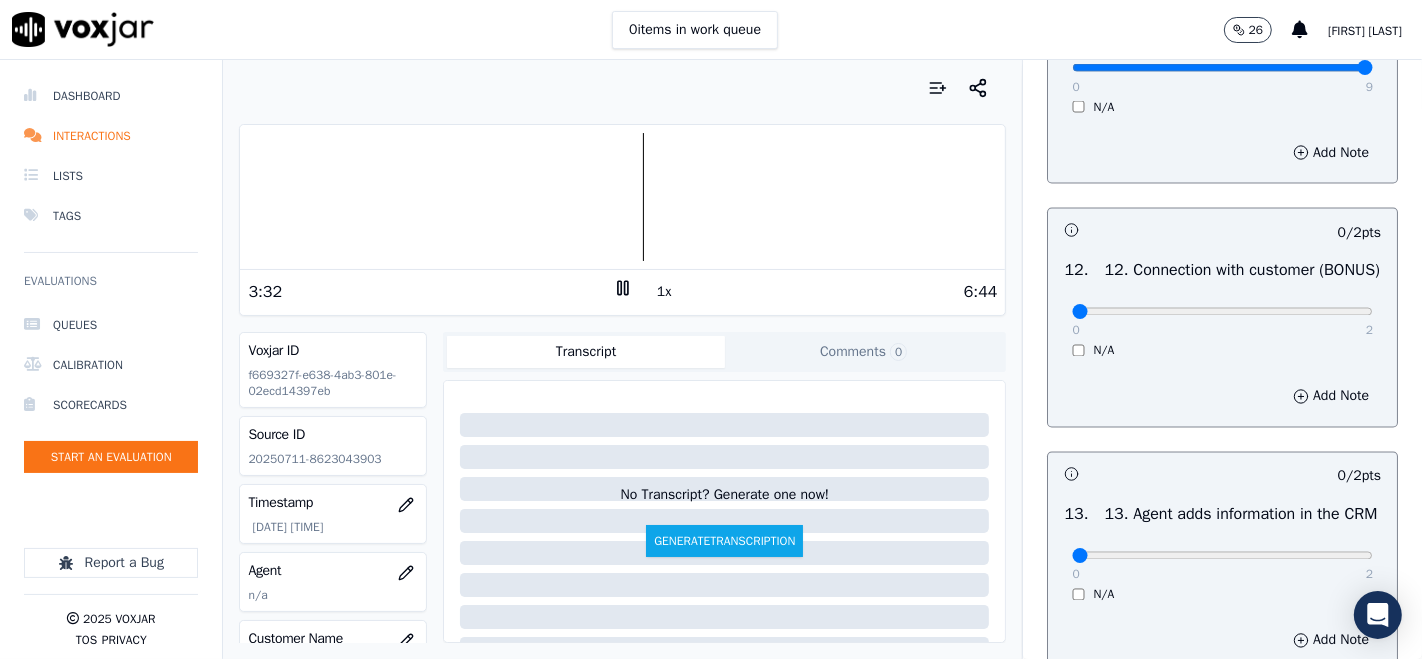scroll, scrollTop: 3111, scrollLeft: 0, axis: vertical 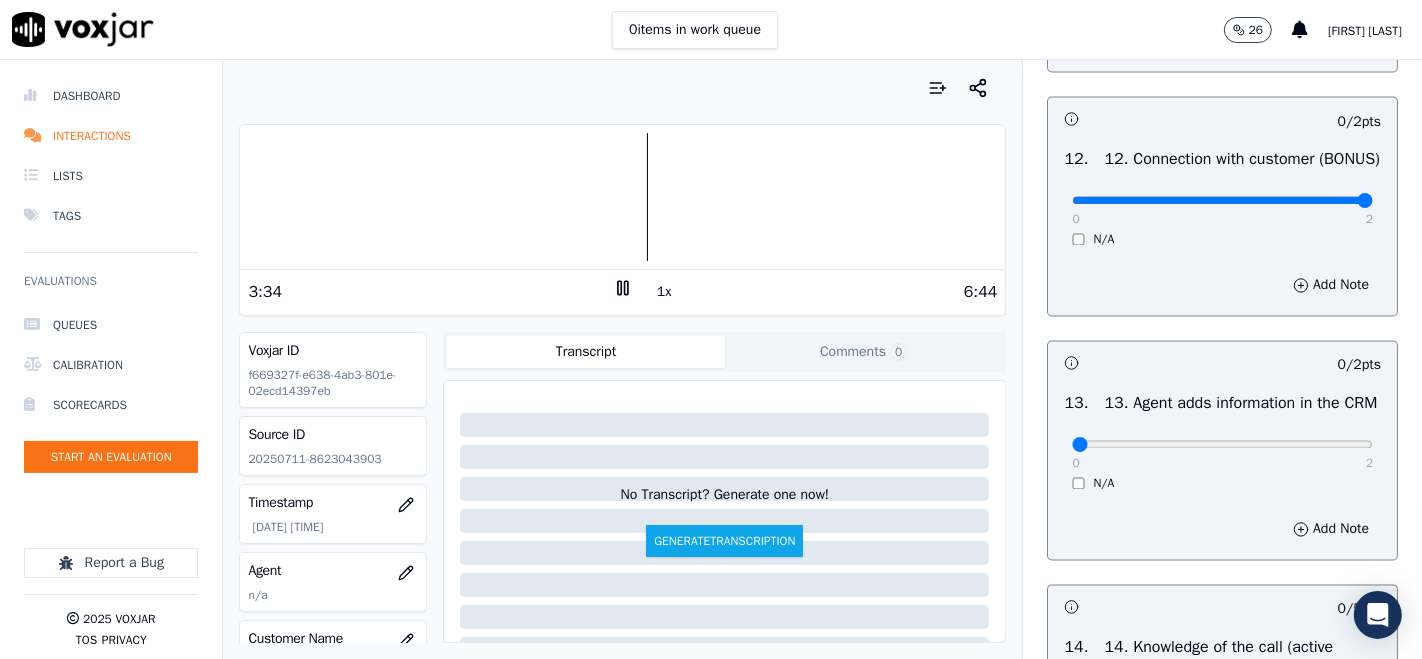 type on "2" 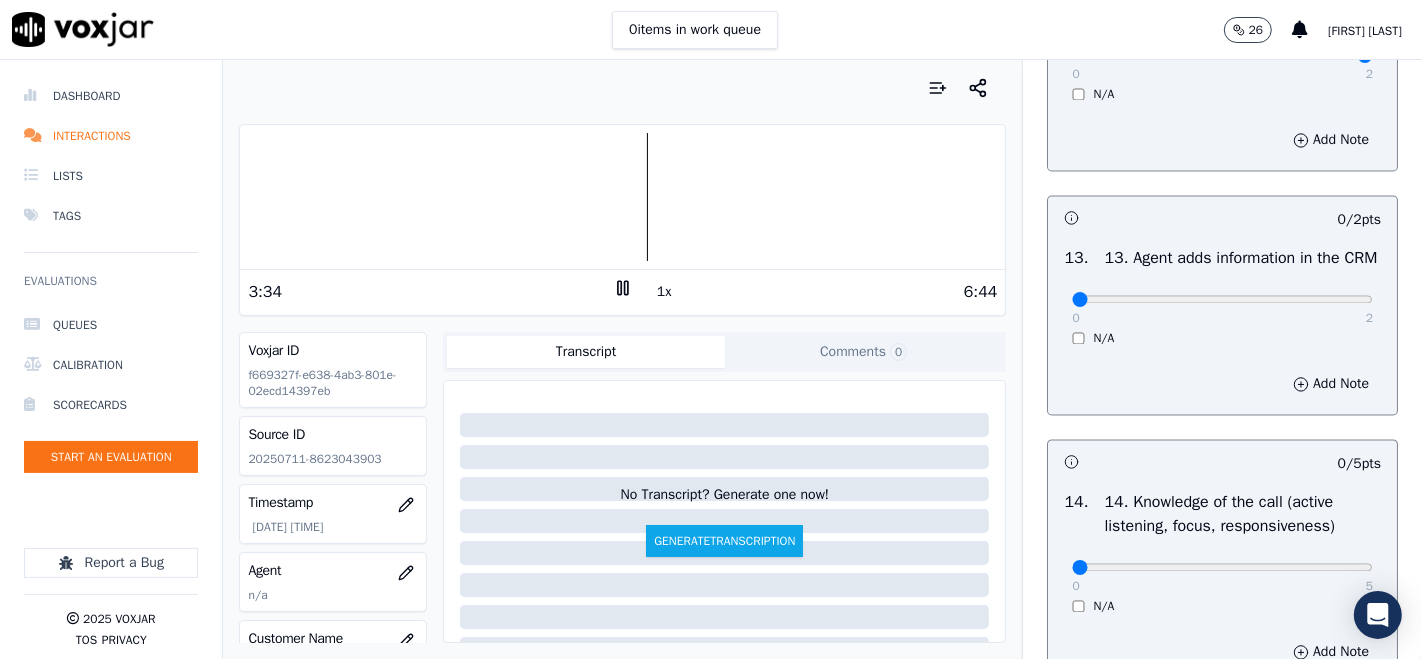 scroll, scrollTop: 3444, scrollLeft: 0, axis: vertical 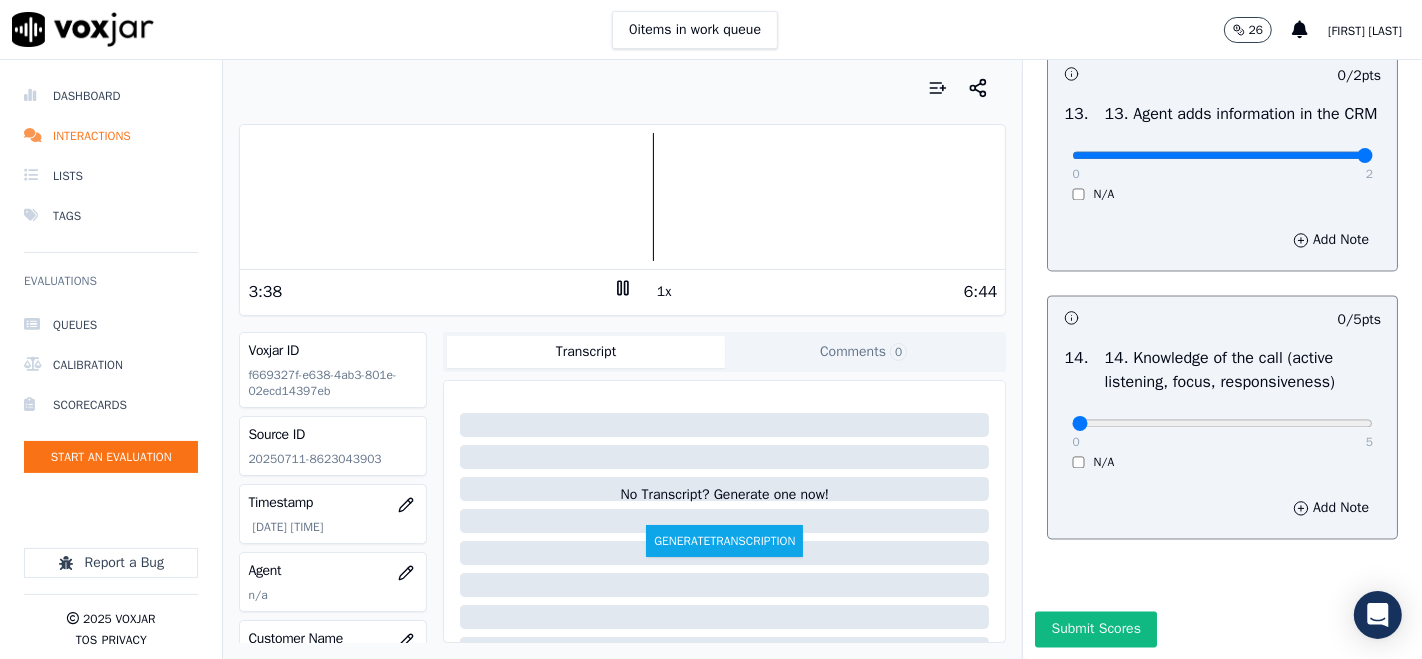 type on "2" 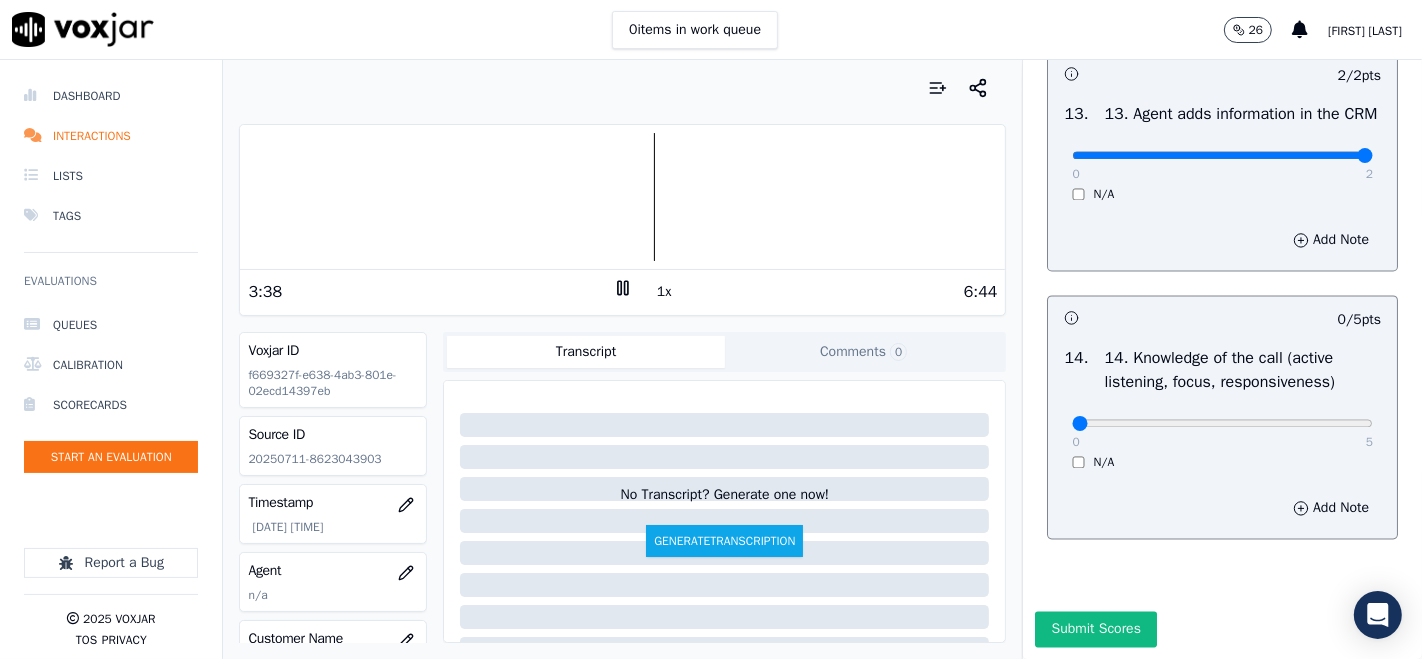 scroll, scrollTop: 3606, scrollLeft: 0, axis: vertical 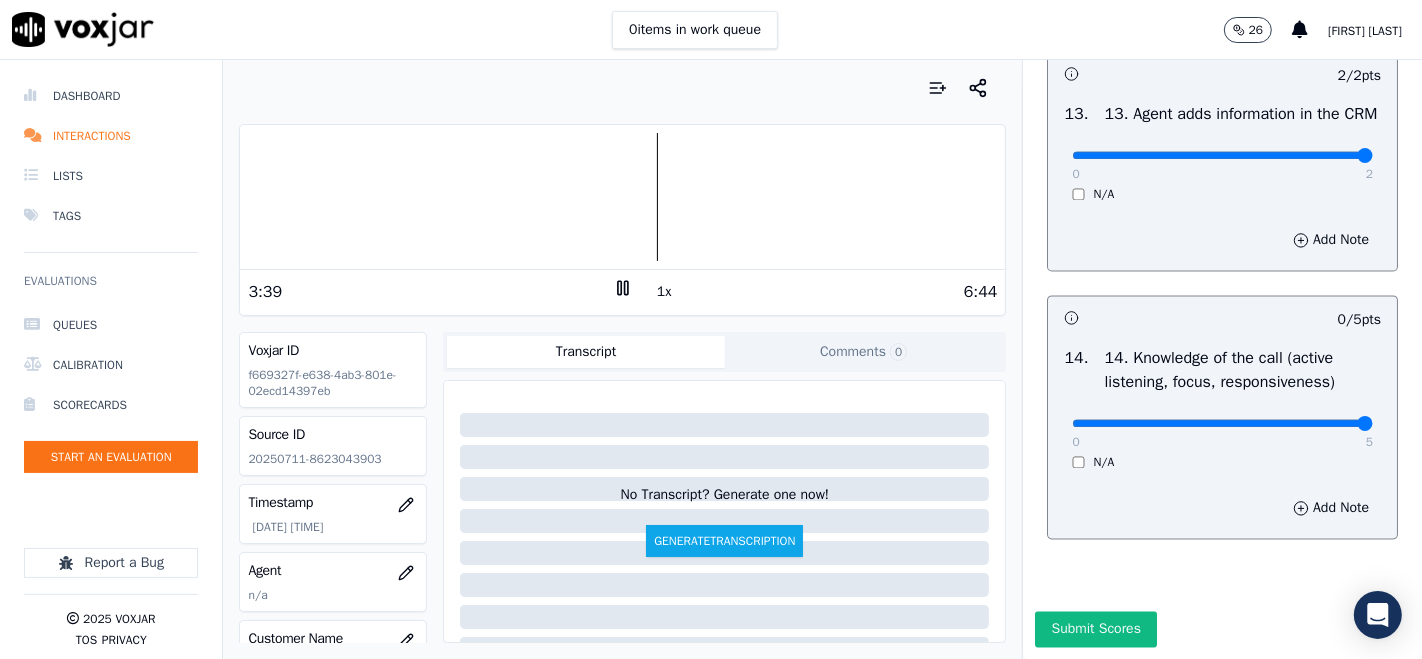 type on "5" 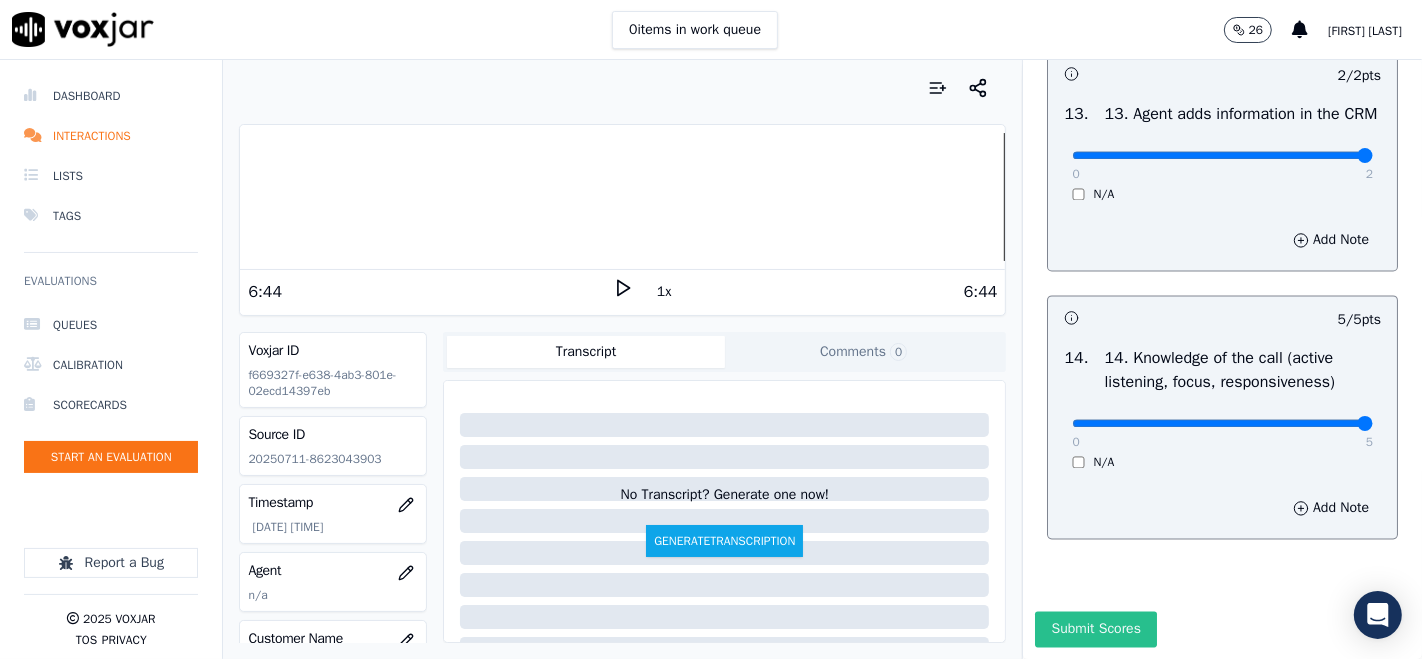 click on "Submit Scores" at bounding box center [1095, 629] 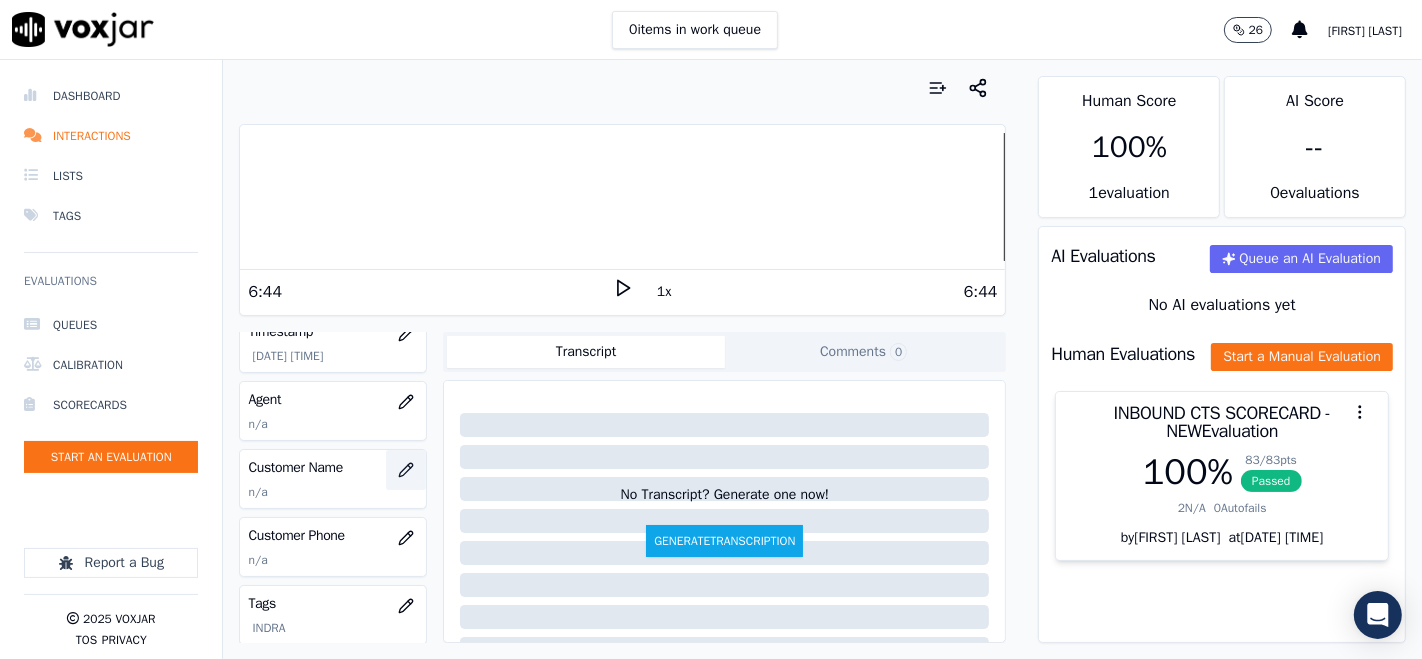 scroll, scrollTop: 222, scrollLeft: 0, axis: vertical 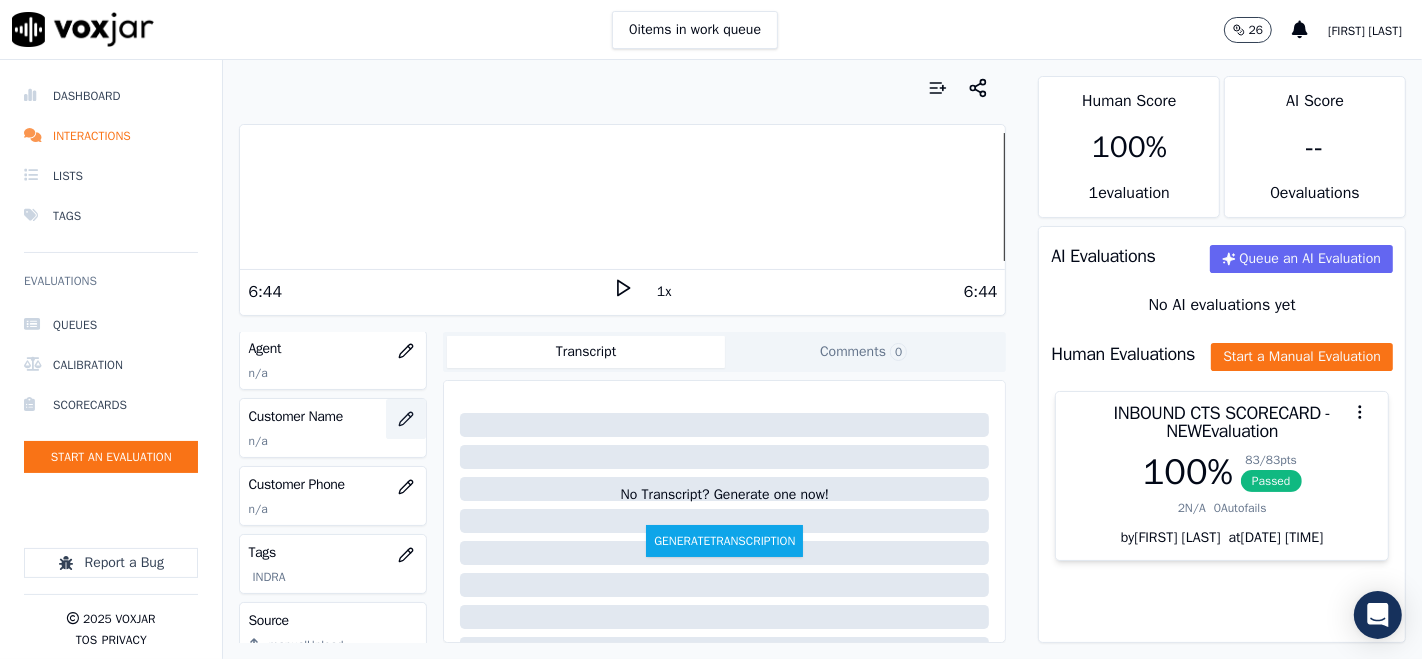click at bounding box center (406, 419) 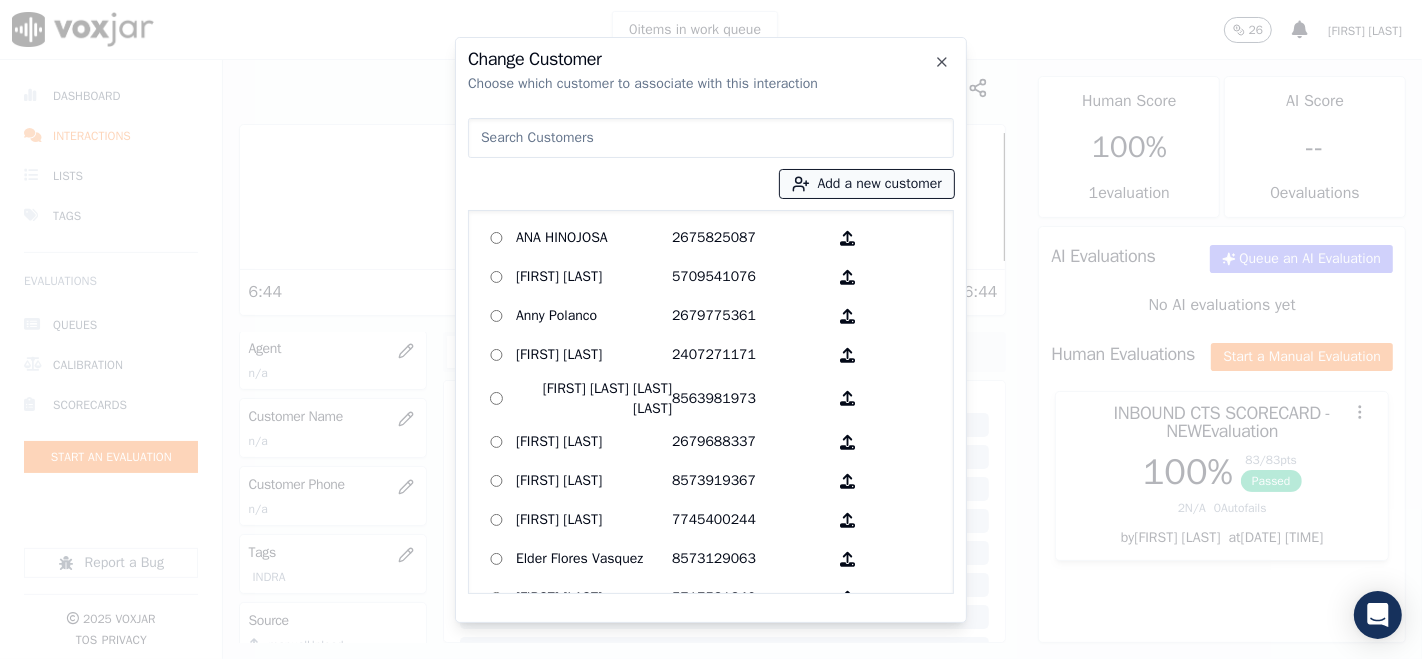 click on "Add a new customer" at bounding box center (867, 184) 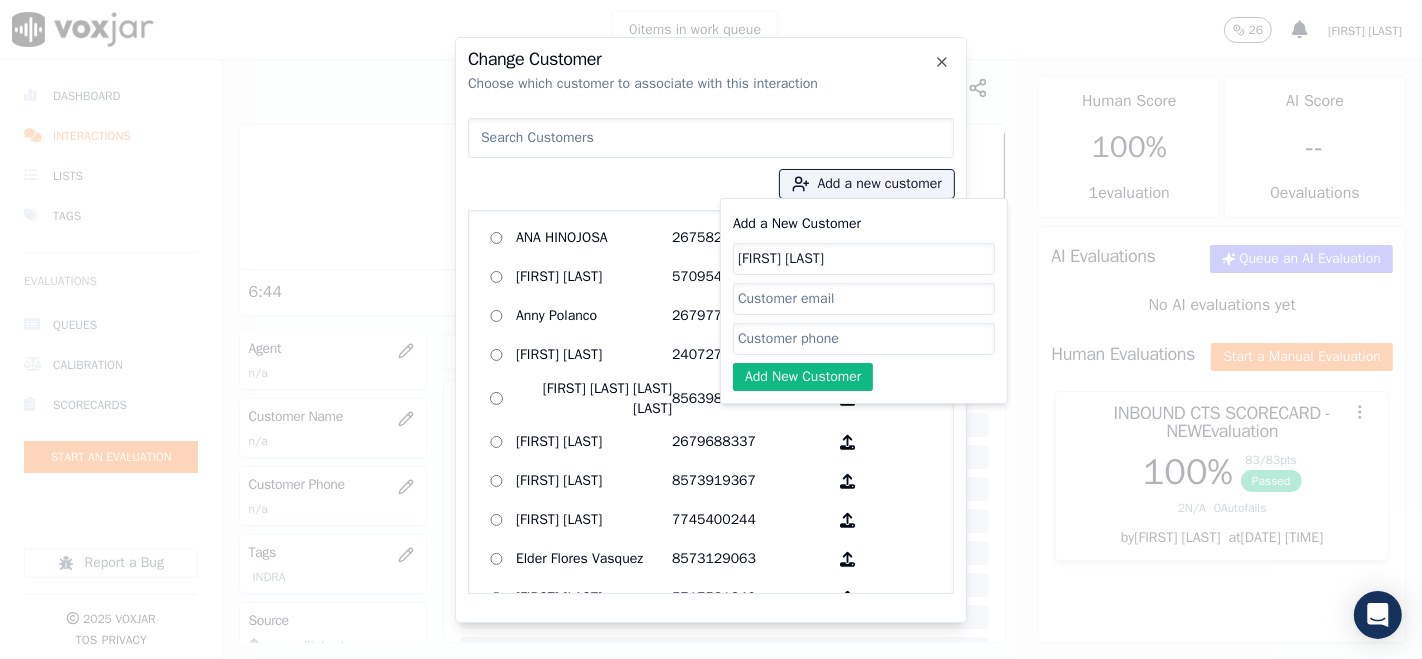 type on "[FIRST] [LAST]" 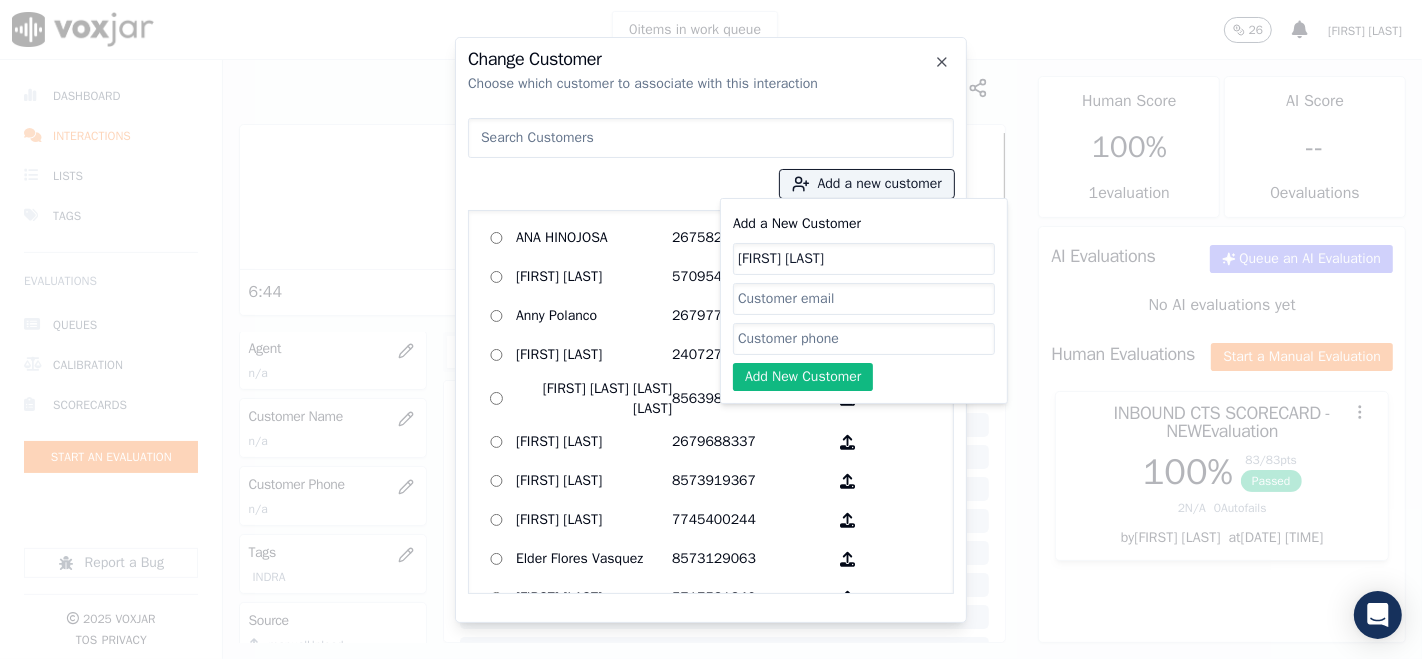 click on "Add a New Customer" 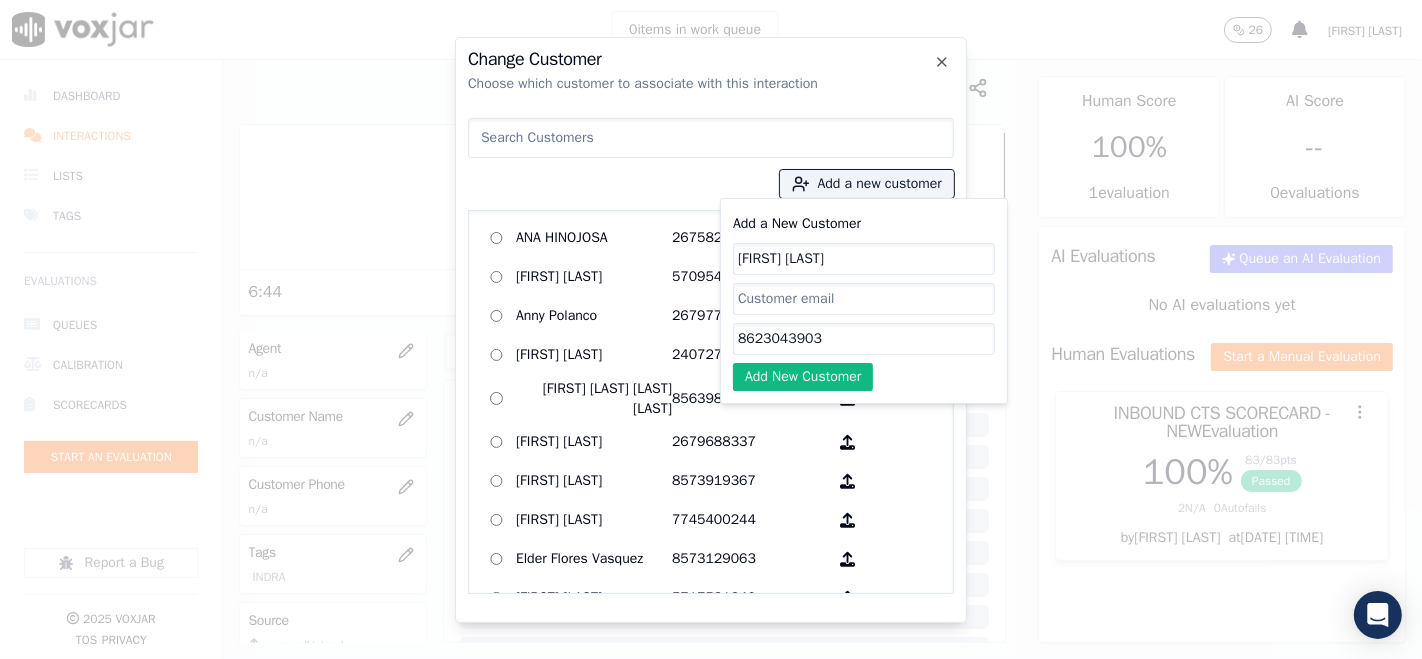 type on "8623043903" 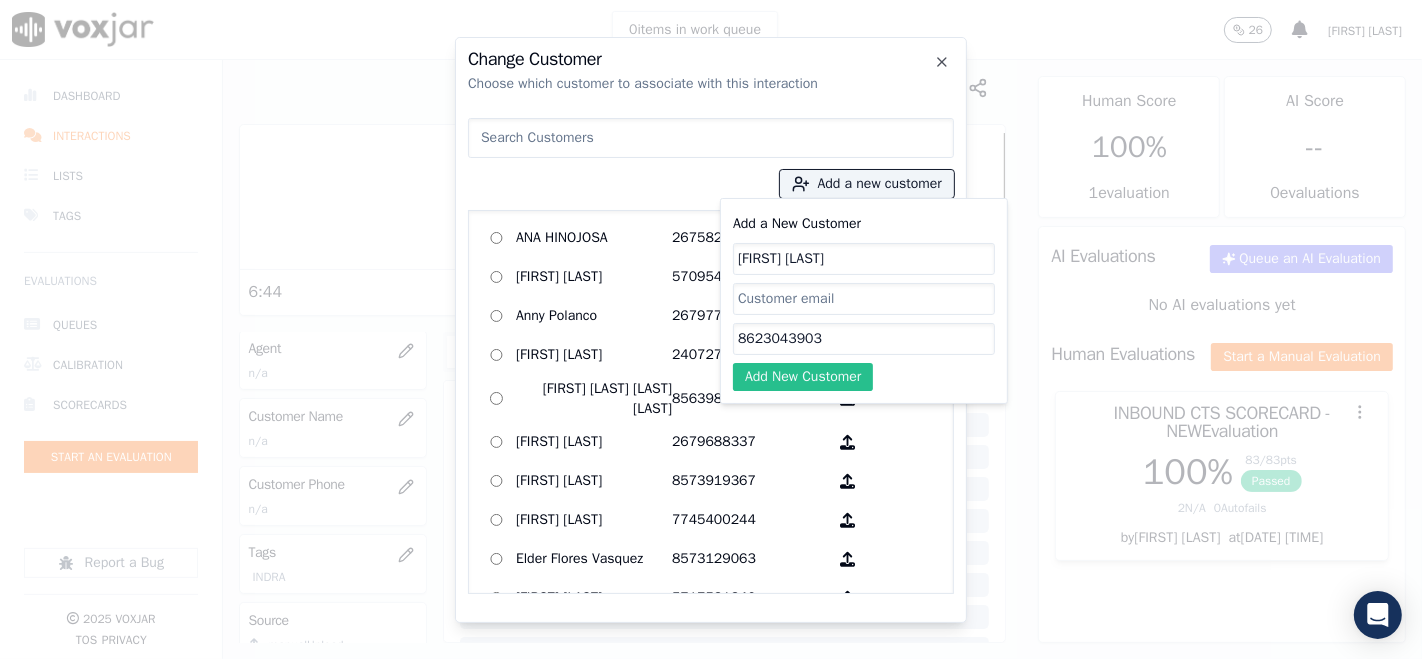 click on "Add New Customer" 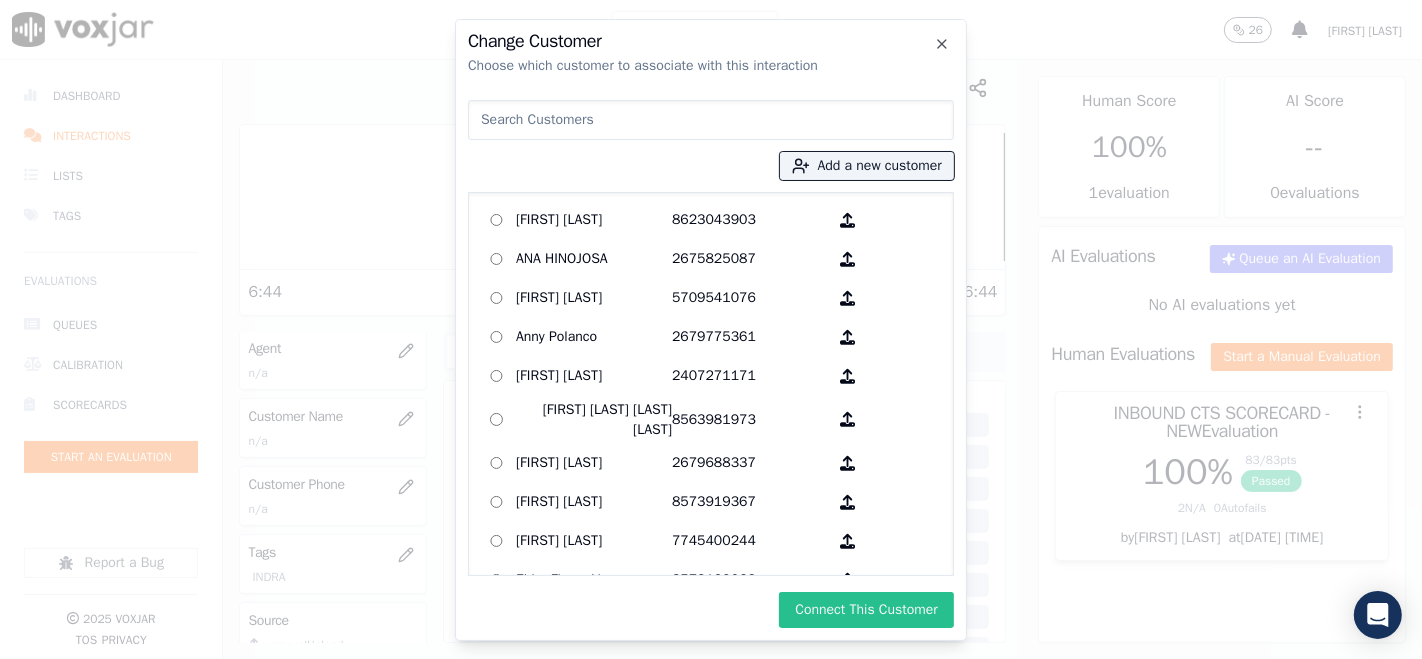 click on "Connect This Customer" at bounding box center [866, 610] 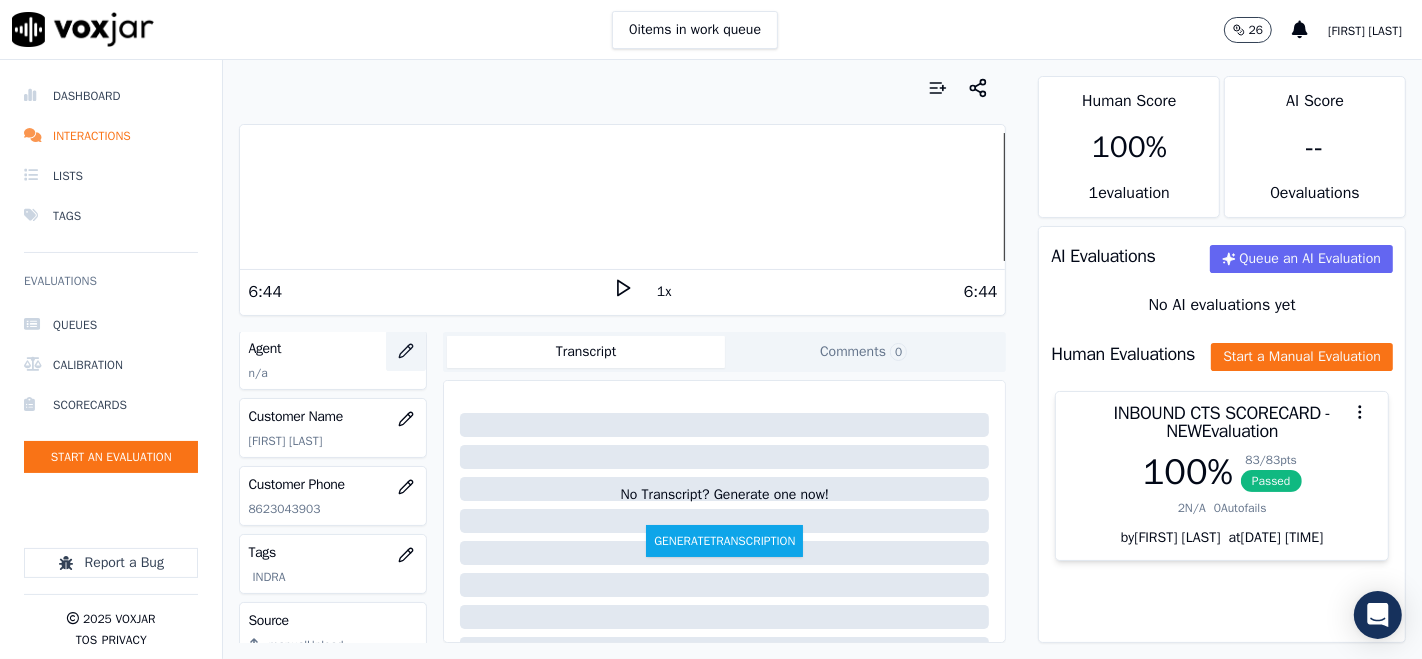 click 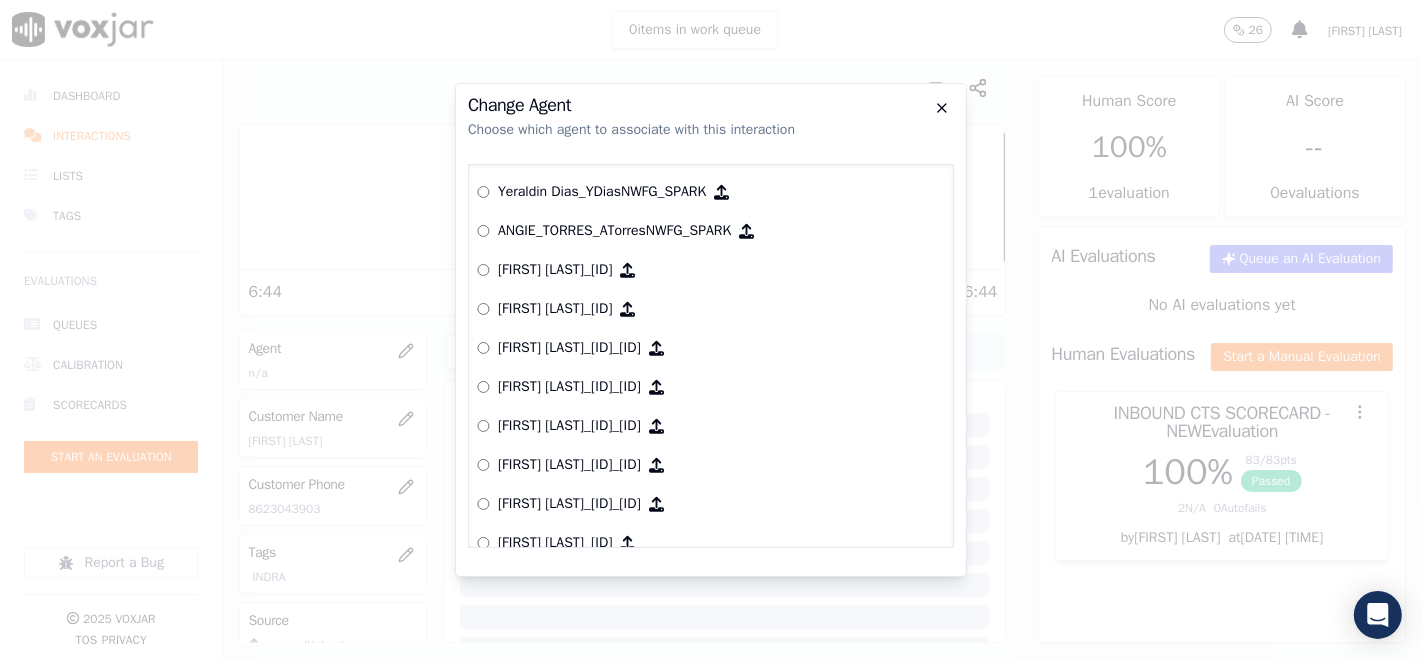 click 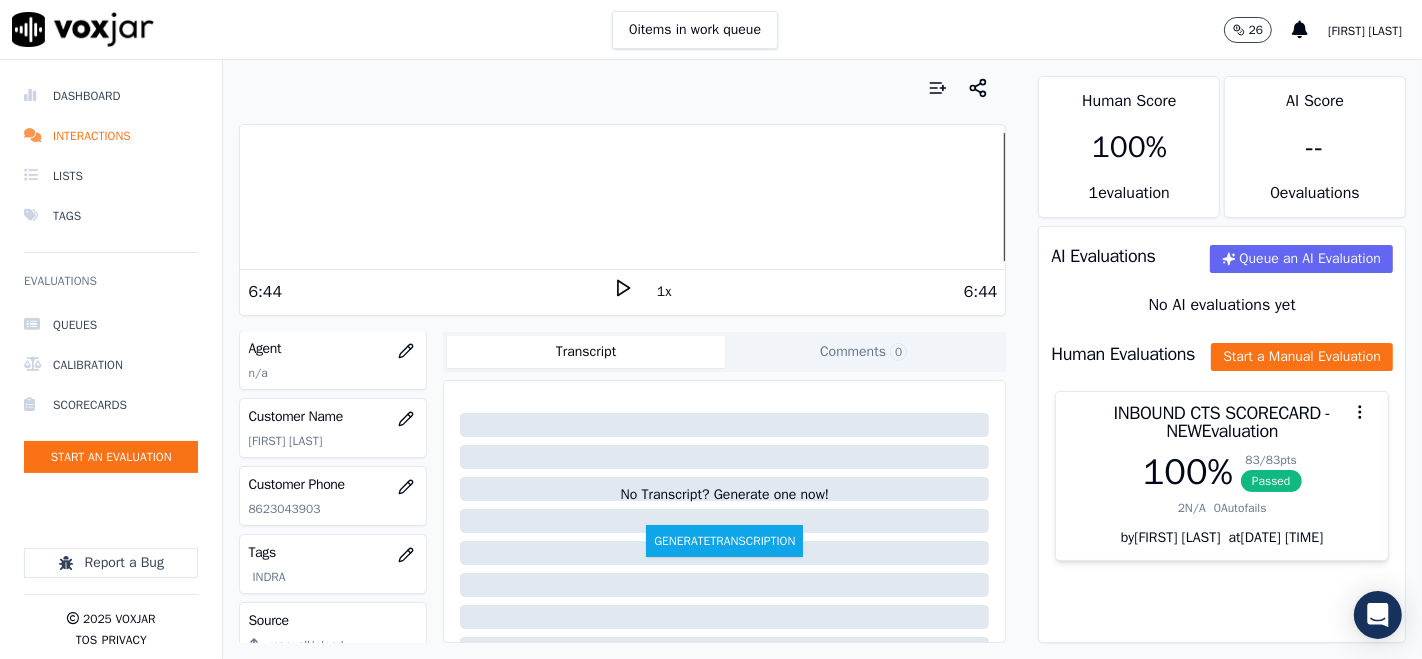 click on "Your browser does not support the audio element.   6:44     1x   6:44   Voxjar ID   f669327f-e638-4ab3-801e-02ecd14397eb   Source ID   20250711-8623043903   Timestamp
07/14/2025 07:29 pm     Agent
n/a     Customer Name      Aronny L Ruiz     Customer Phone      8623043903     Tags
INDRA     Source     manualUpload   Type     AUDIO       Transcript   Comments  0   No Transcript? Generate one now!   Generate  Transcription         Add Comment" at bounding box center [622, 359] 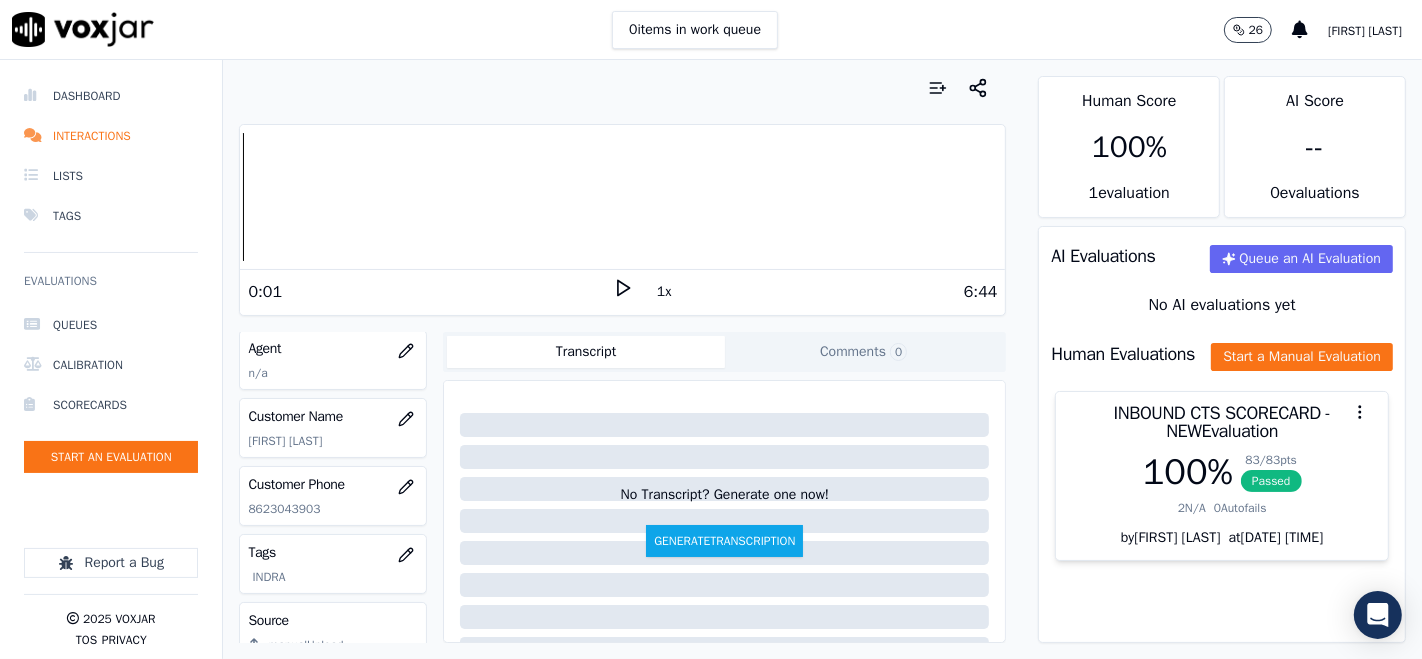 click on "Your browser does not support the audio element.   0:01     1x   6:44   Voxjar ID   f669327f-e638-4ab3-801e-02ecd14397eb   Source ID   20250711-8623043903   Timestamp
07/14/2025 07:29 pm     Agent
n/a     Customer Name      Aronny L Ruiz     Customer Phone      8623043903     Tags
INDRA     Source     manualUpload   Type     AUDIO       Transcript   Comments  0   No Transcript? Generate one now!   Generate  Transcription         Add Comment" at bounding box center (622, 359) 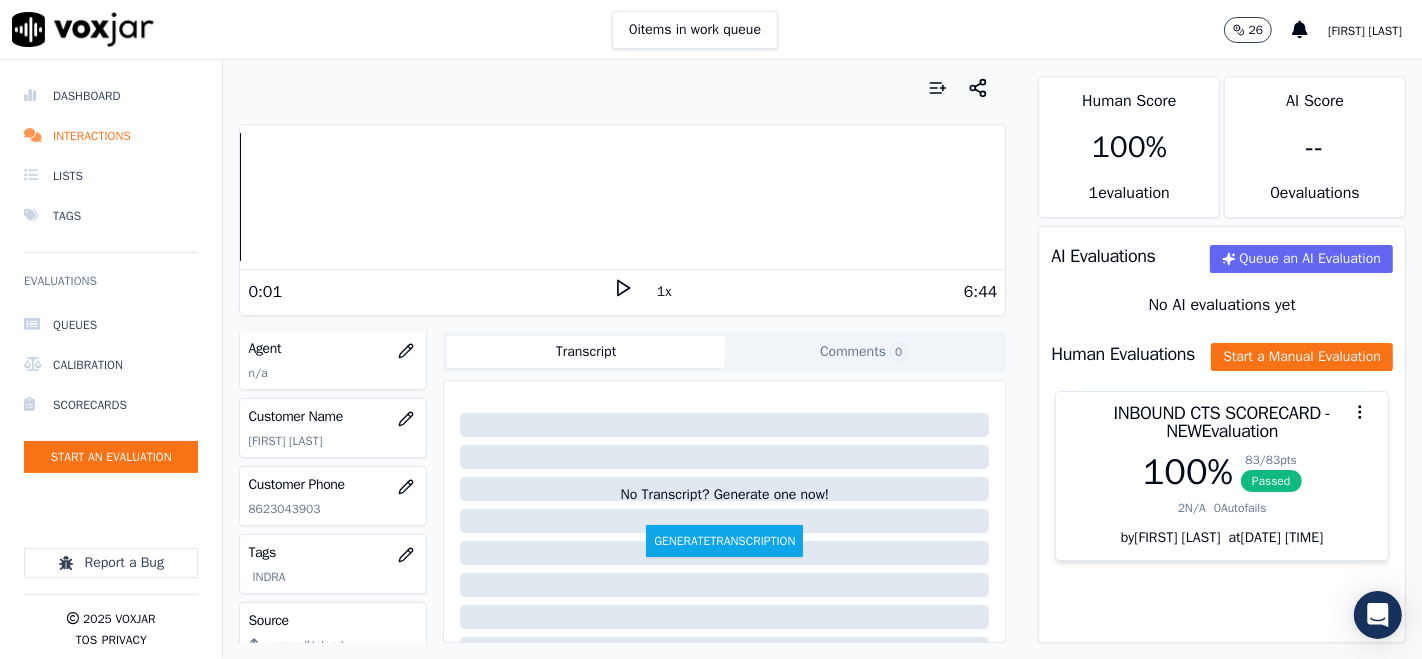 click on "Your browser does not support the audio element.   0:01     1x   6:44   Voxjar ID   f669327f-e638-4ab3-801e-02ecd14397eb   Source ID   20250711-8623043903   Timestamp
07/14/2025 07:29 pm     Agent
n/a     Customer Name      Aronny L Ruiz     Customer Phone      8623043903     Tags
INDRA     Source     manualUpload   Type     AUDIO       Transcript   Comments  0   No Transcript? Generate one now!   Generate  Transcription         Add Comment" at bounding box center (622, 359) 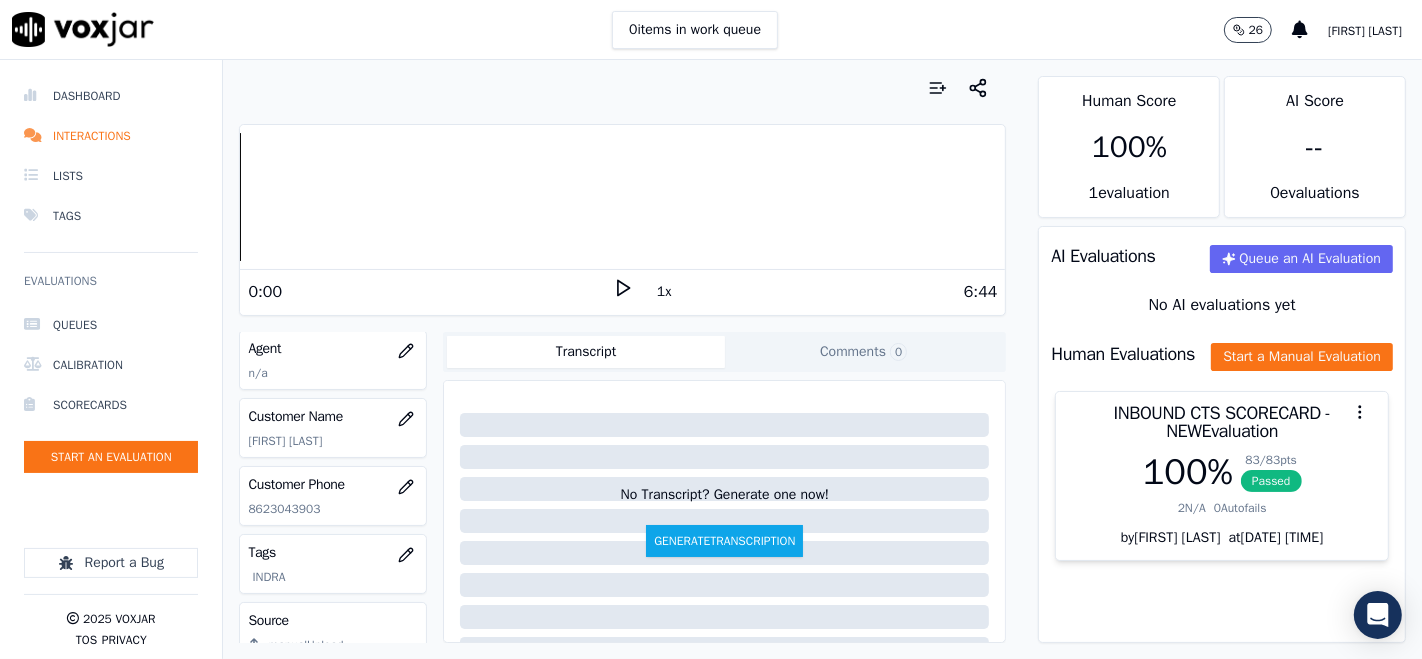 click 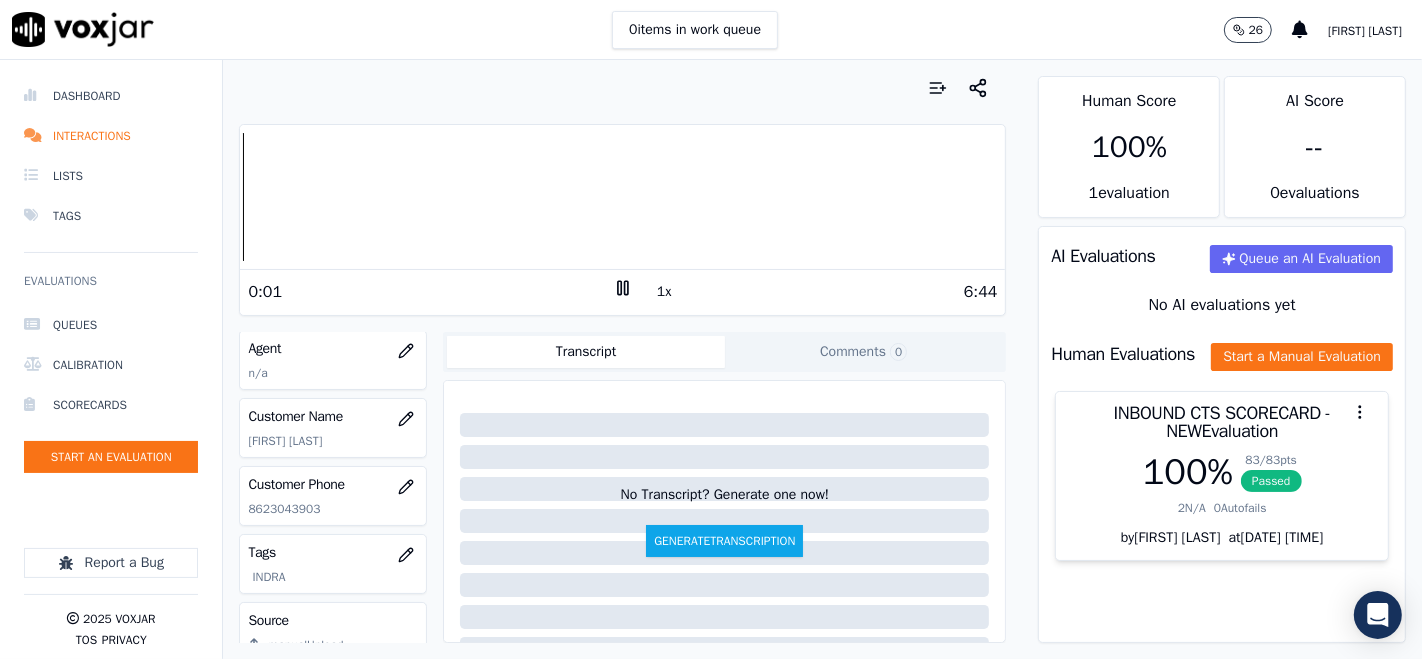 click 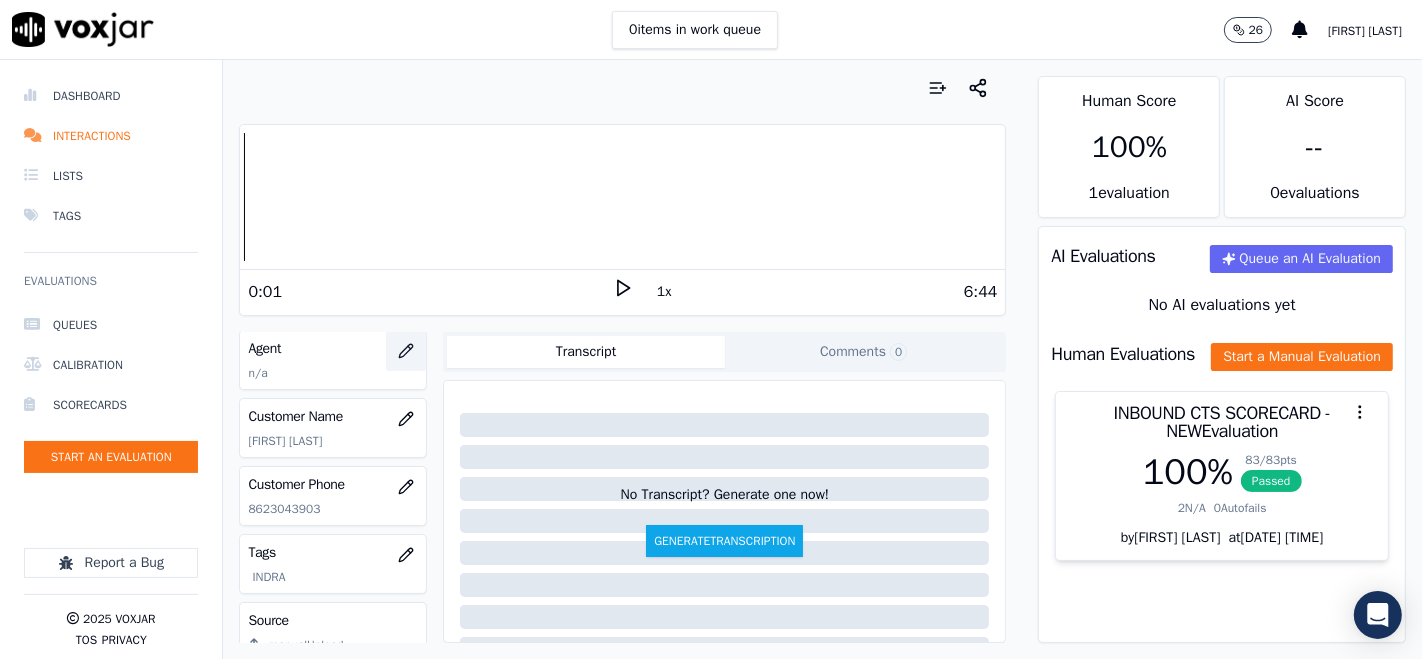 click 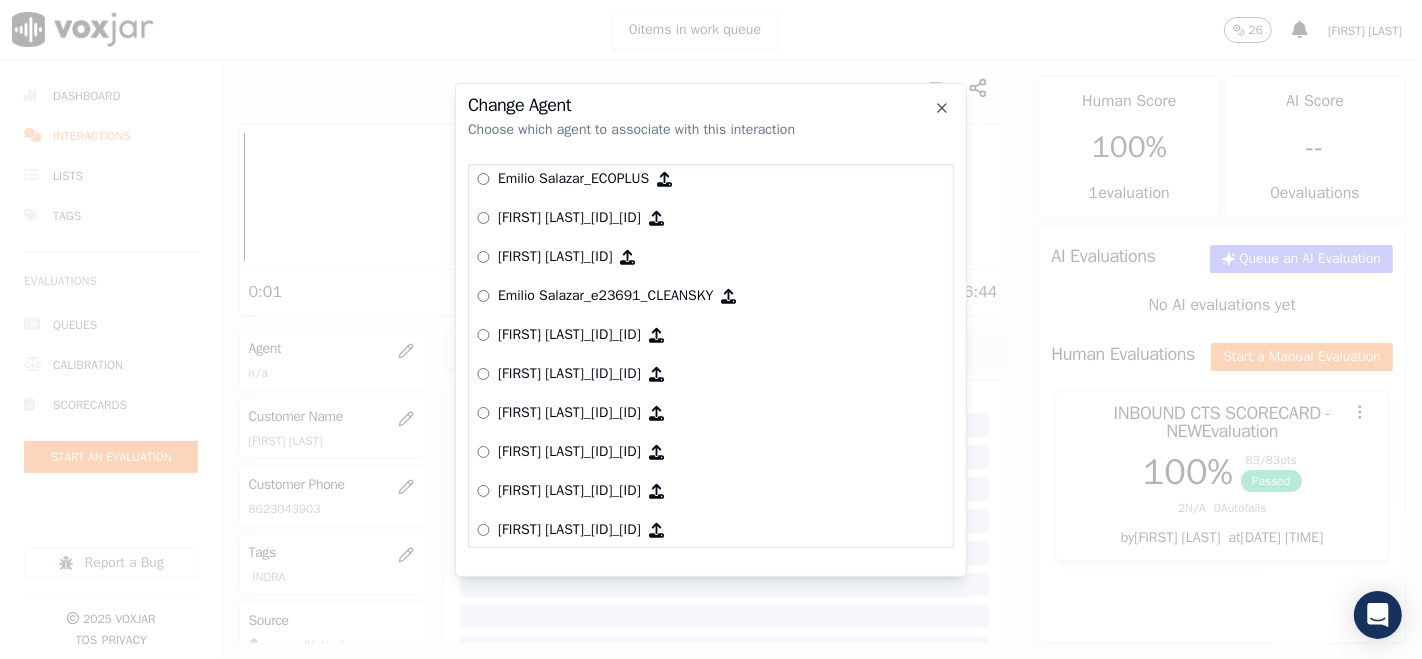 scroll, scrollTop: 2574, scrollLeft: 0, axis: vertical 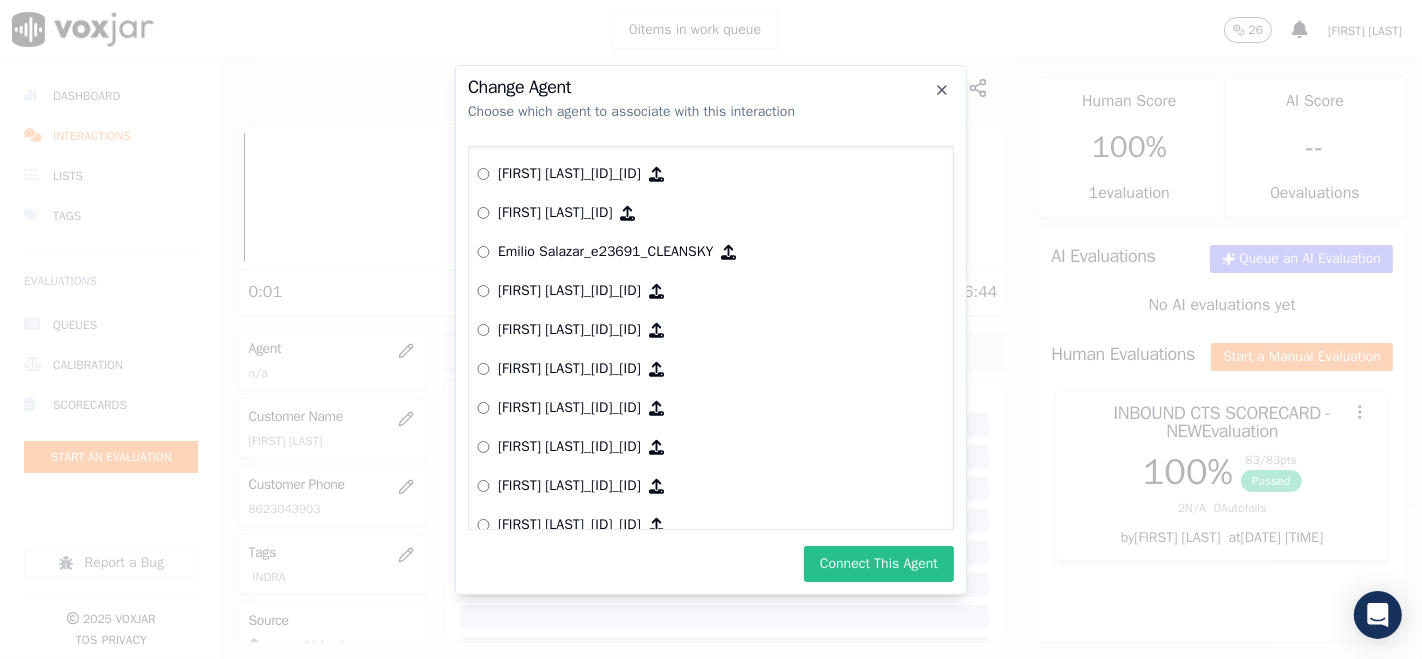 click on "Connect This Agent" at bounding box center [879, 564] 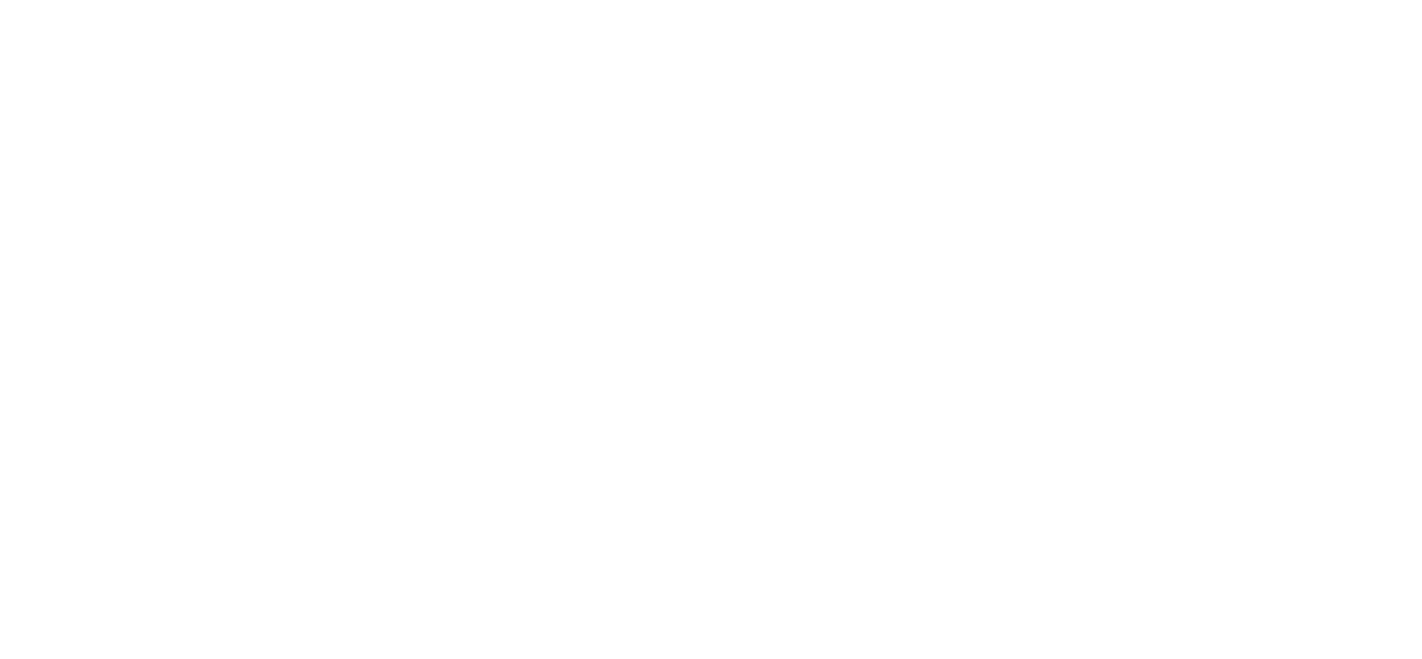 scroll, scrollTop: 0, scrollLeft: 0, axis: both 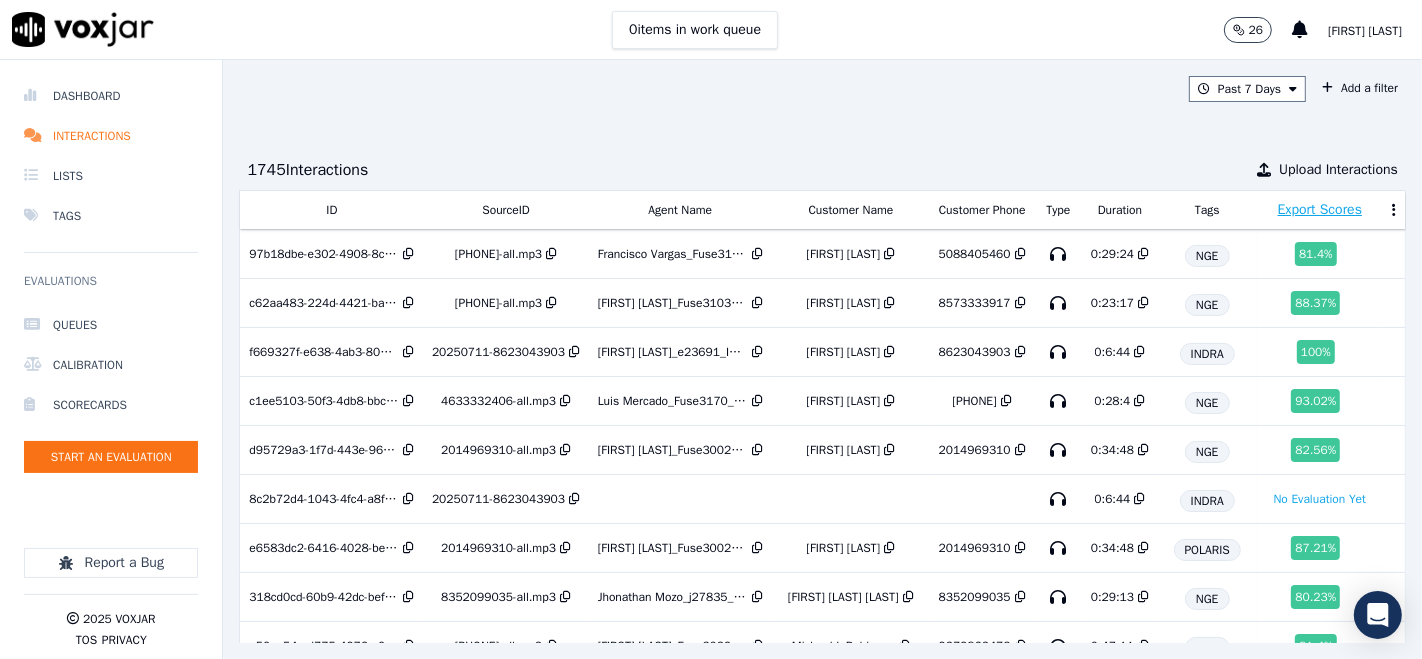 click on "[FIRST] [LAST]" at bounding box center (1365, 31) 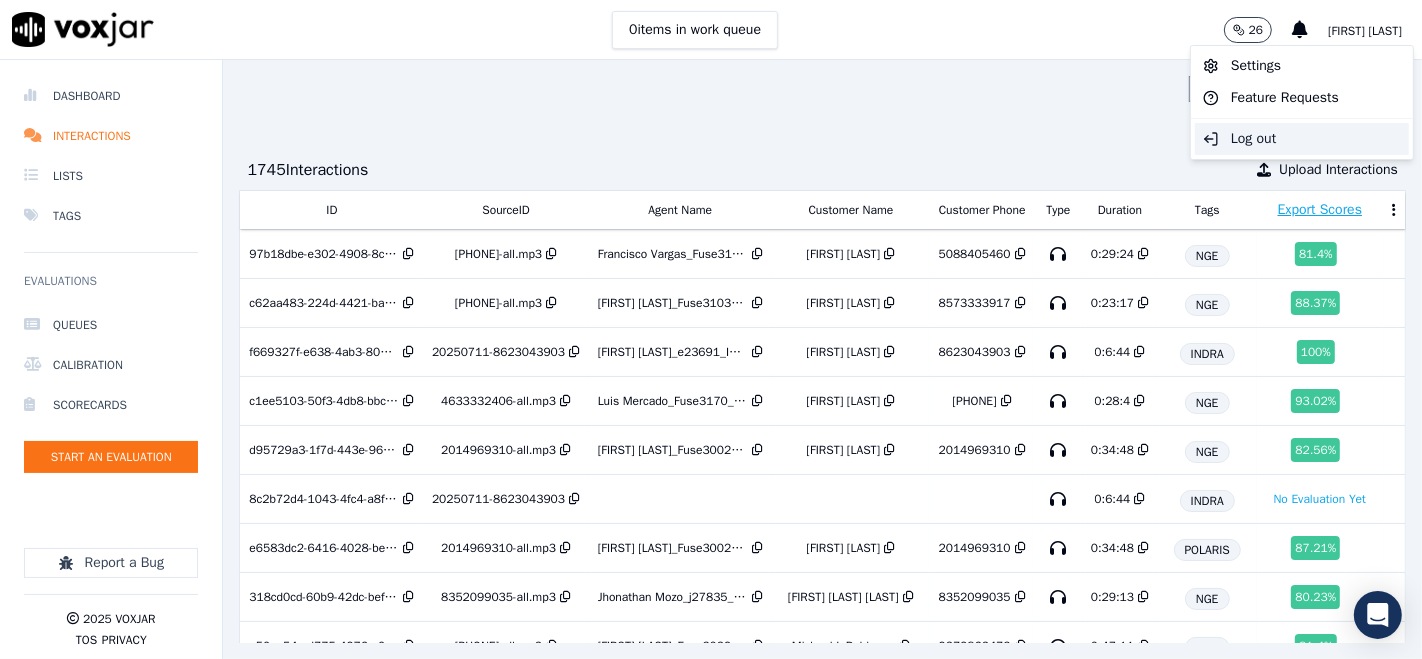 click on "Log out" at bounding box center [1302, 139] 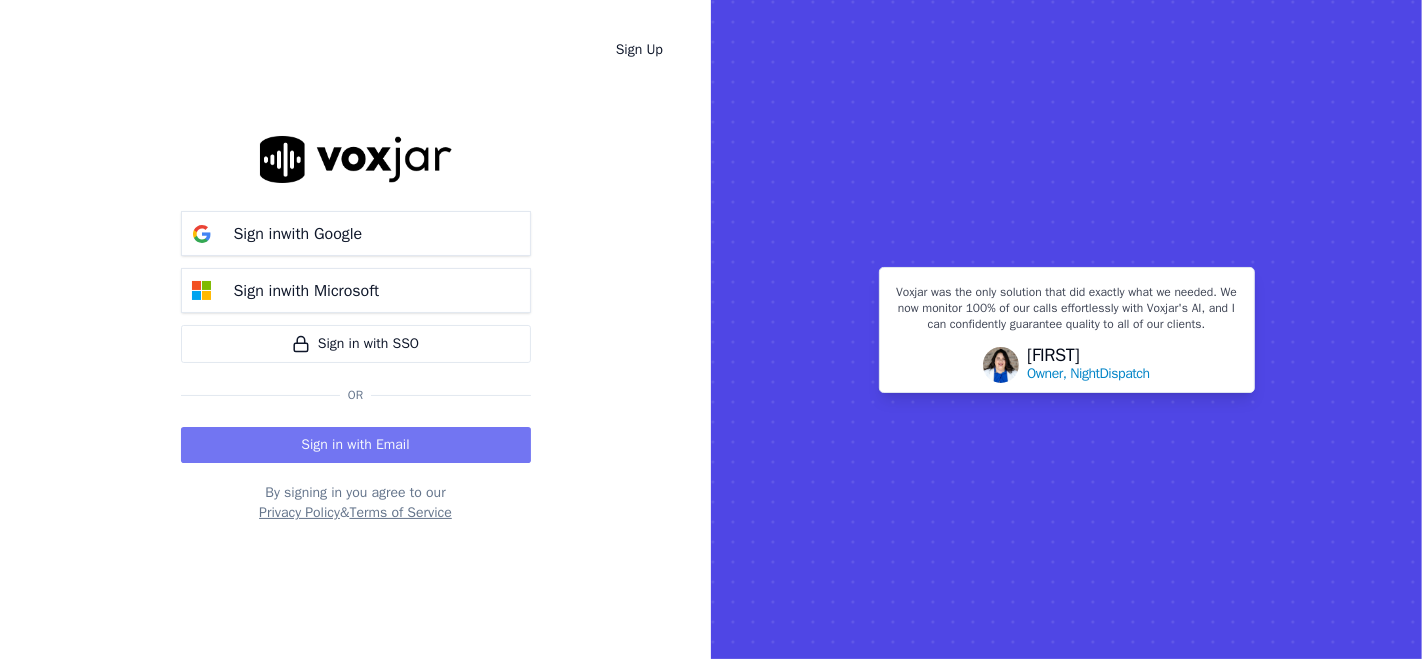 click on "Sign in with Email" at bounding box center (356, 445) 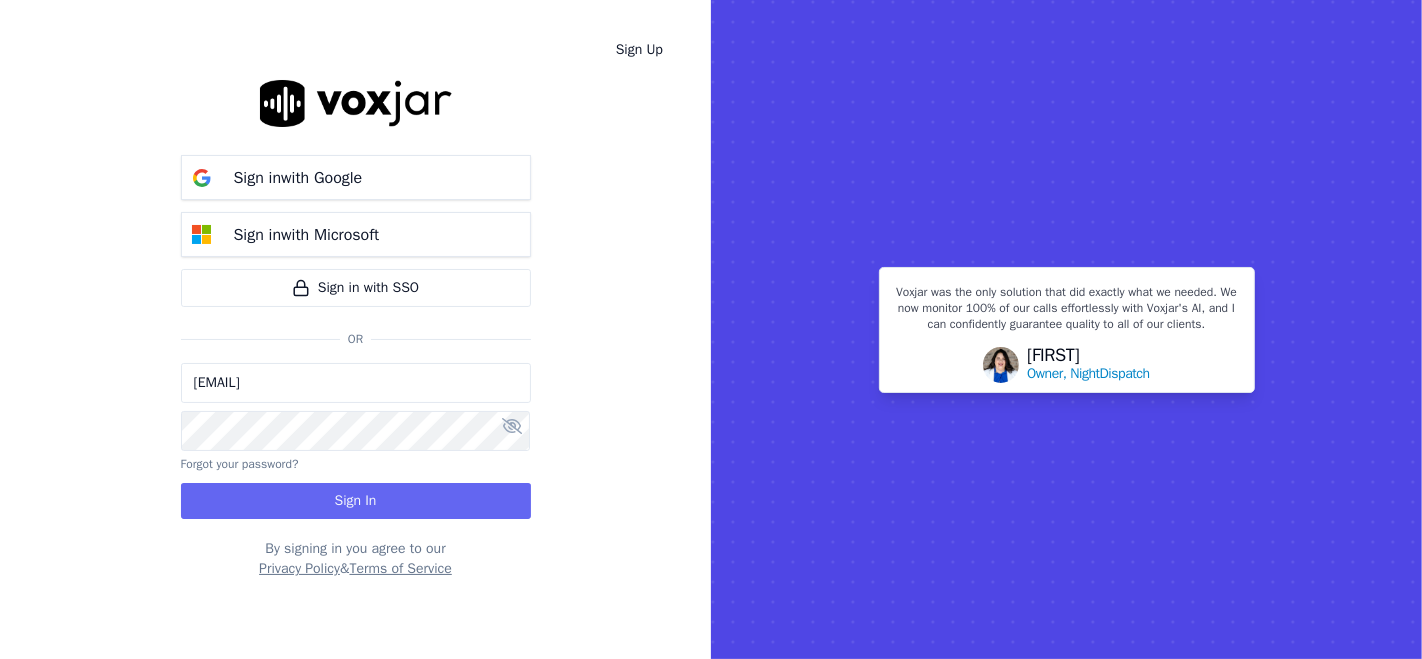 click on "alejandro.ayala-new.baq@nwfg.net" at bounding box center (356, 383) 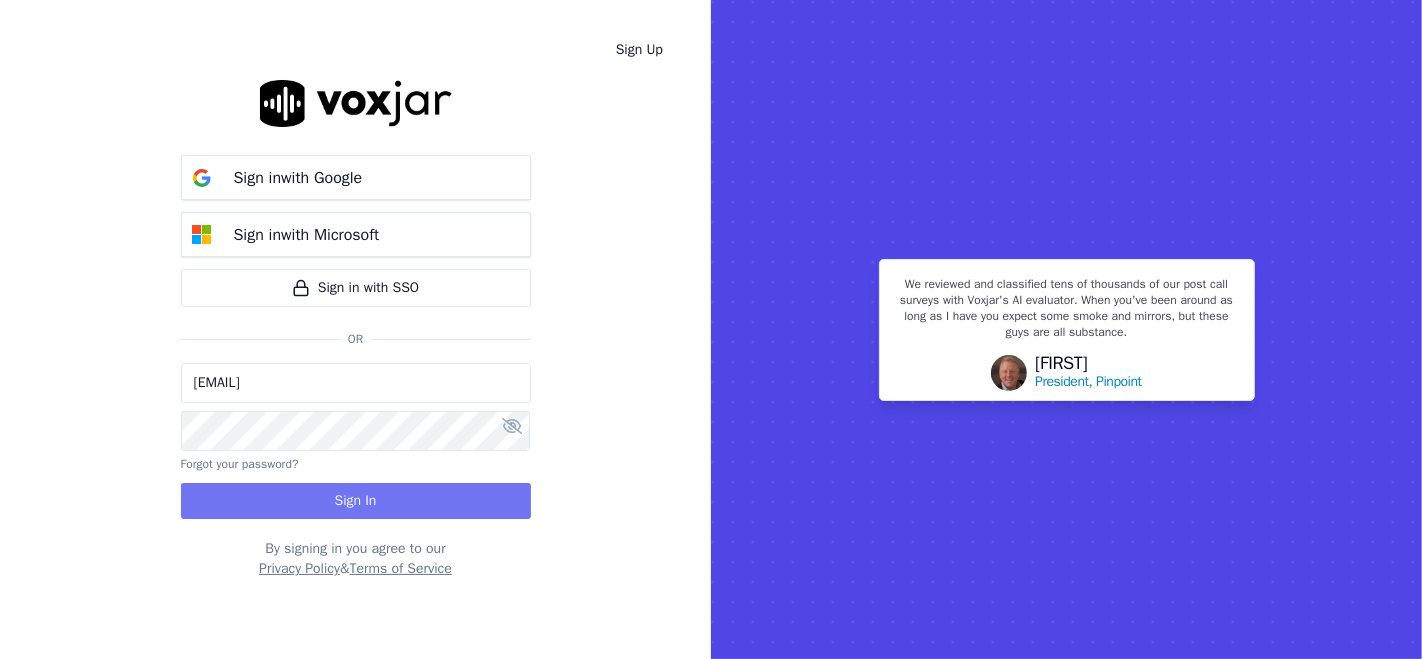click on "Sign In" at bounding box center (356, 501) 